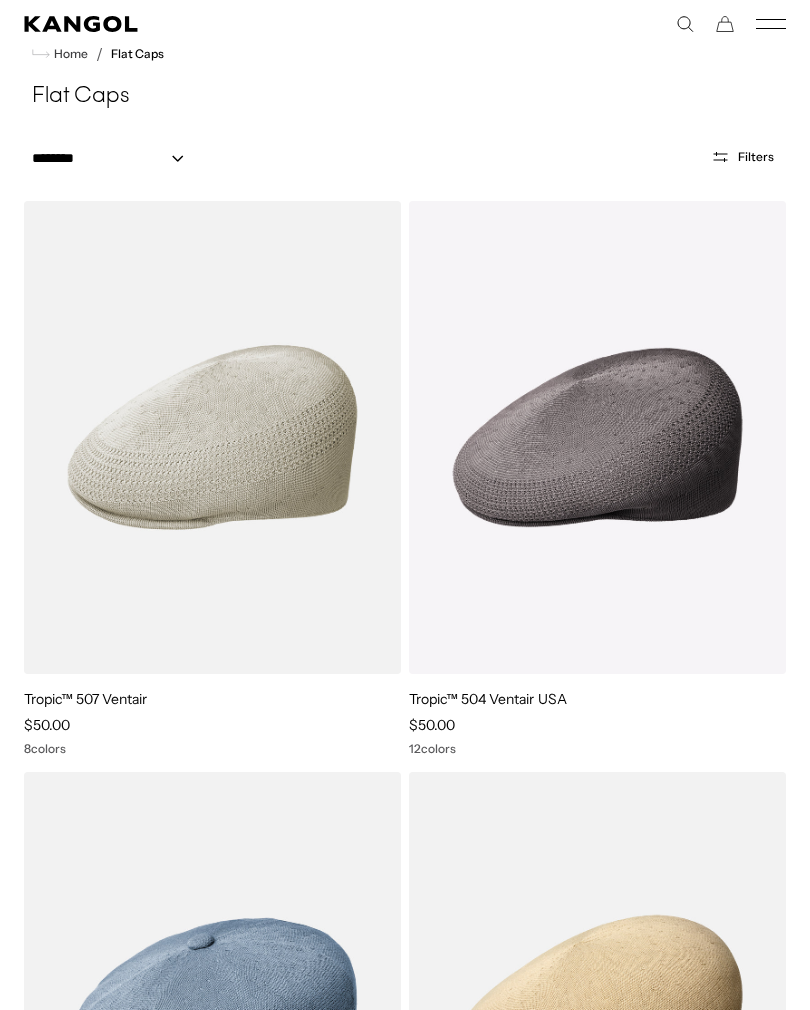 scroll, scrollTop: 0, scrollLeft: 0, axis: both 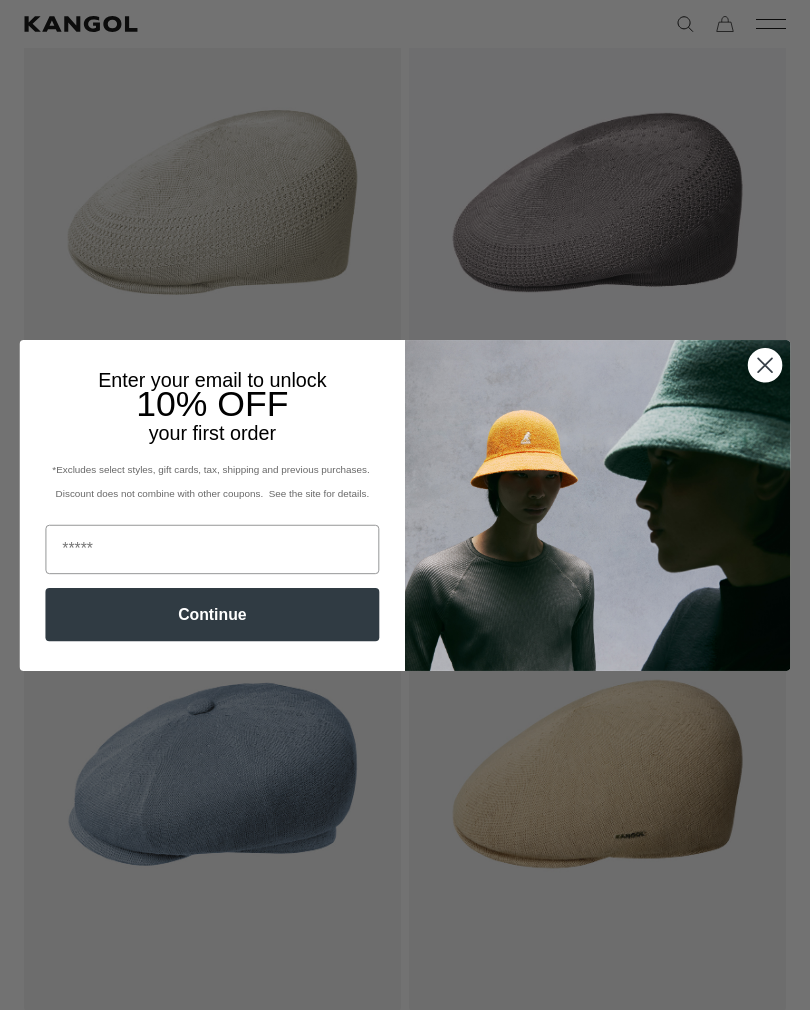 click 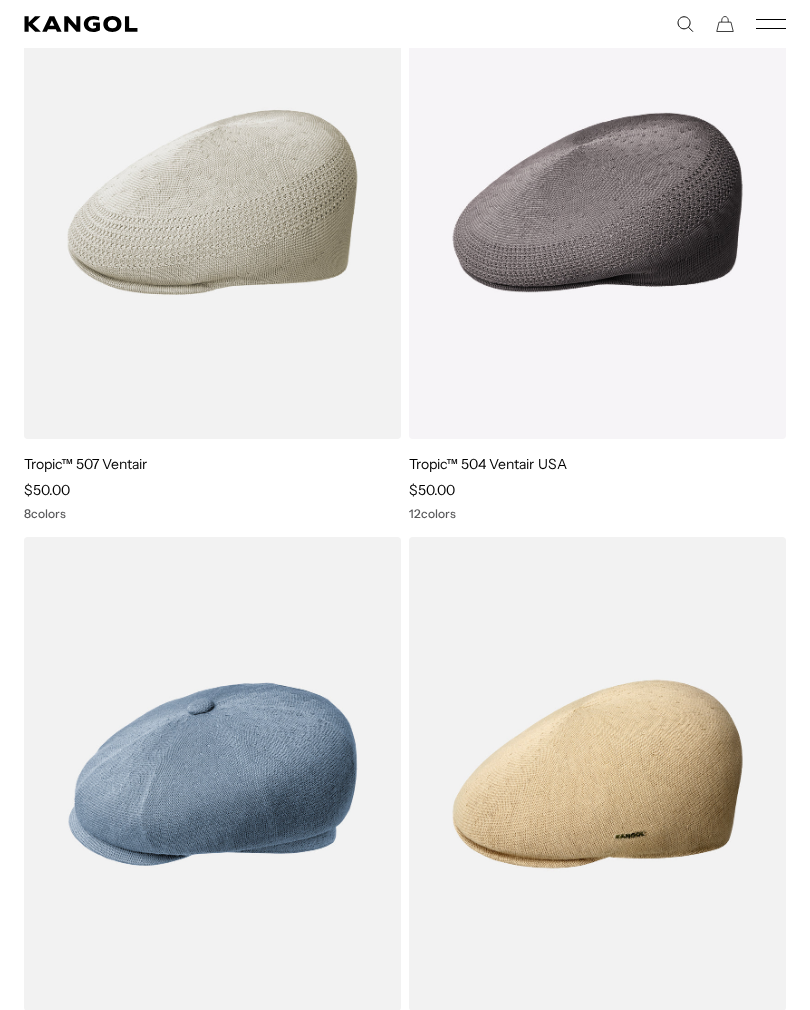 scroll, scrollTop: 0, scrollLeft: 0, axis: both 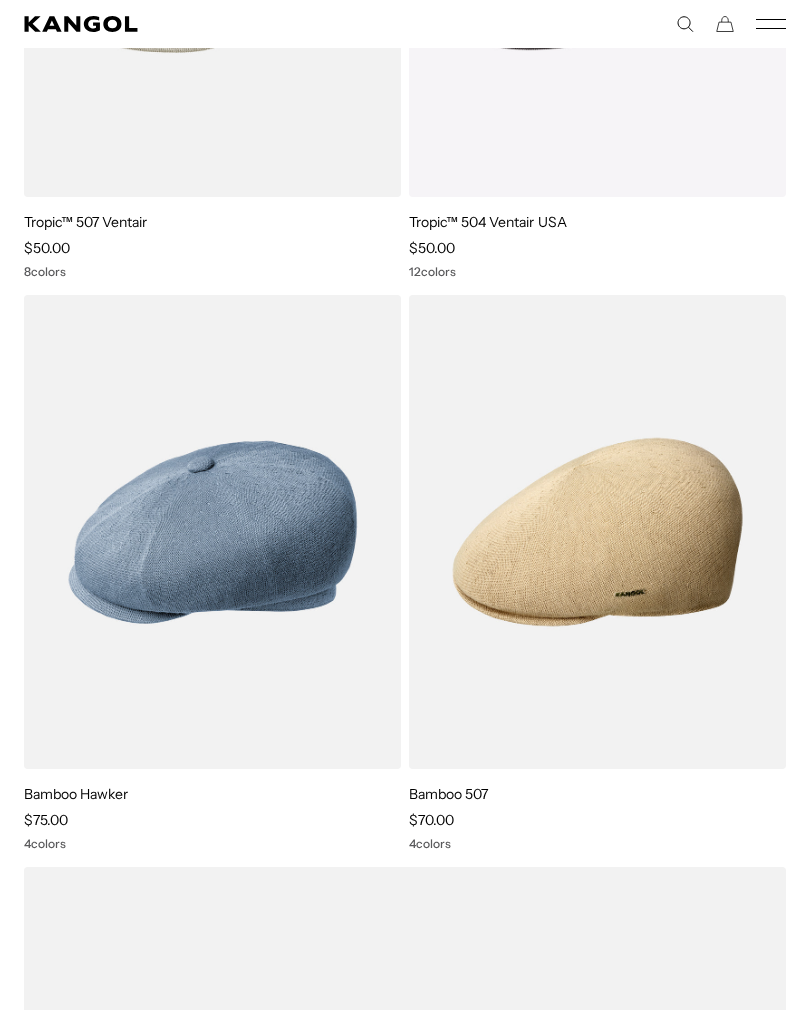 click on "4  colors" at bounding box center [212, 844] 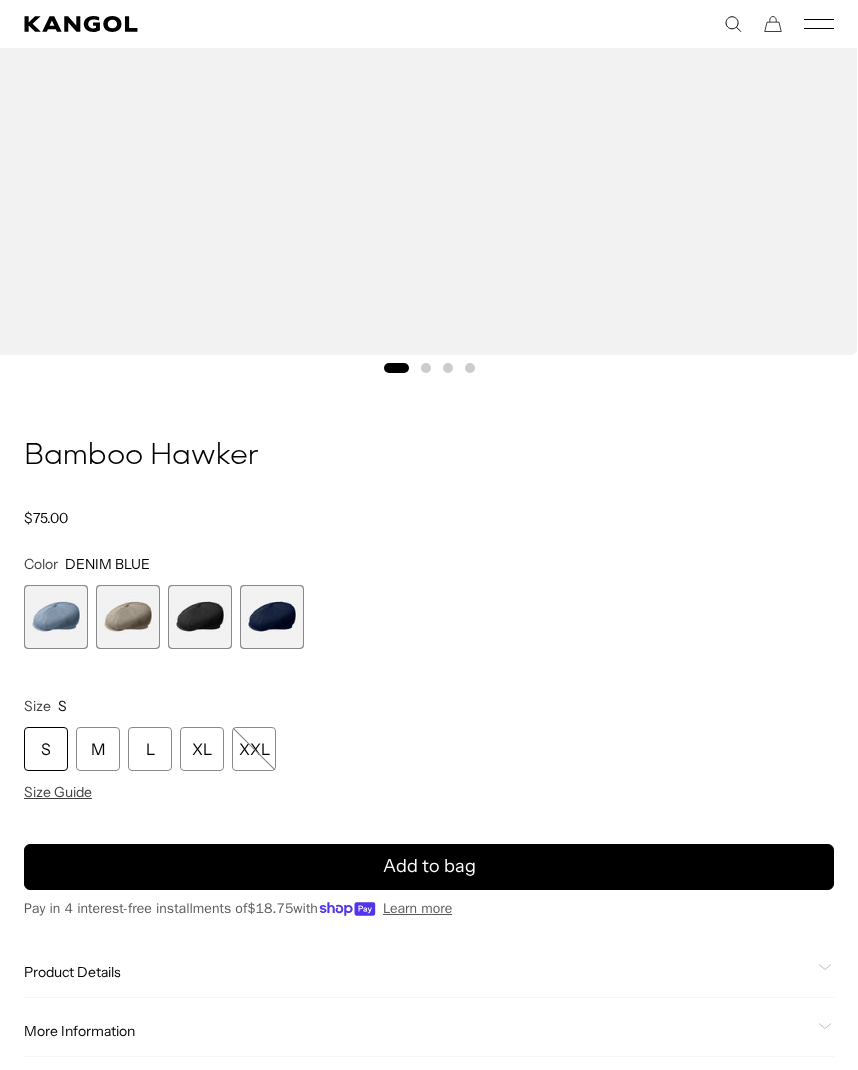 scroll, scrollTop: 1005, scrollLeft: 0, axis: vertical 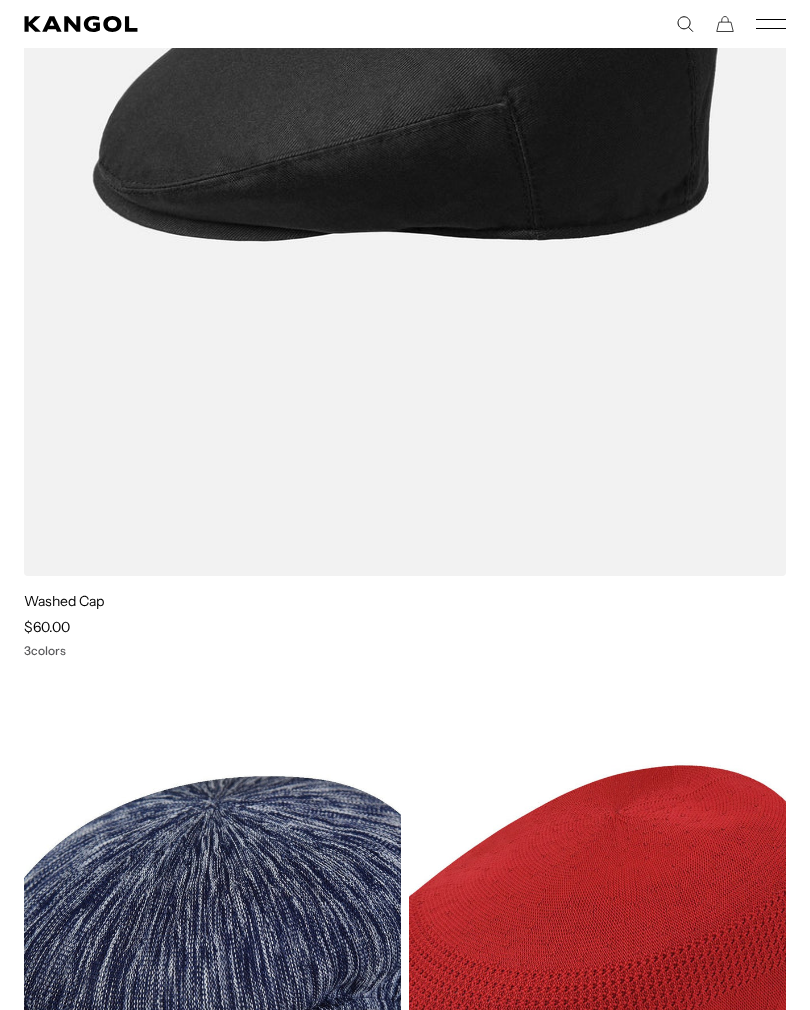 click on "3  colors" at bounding box center [405, 651] 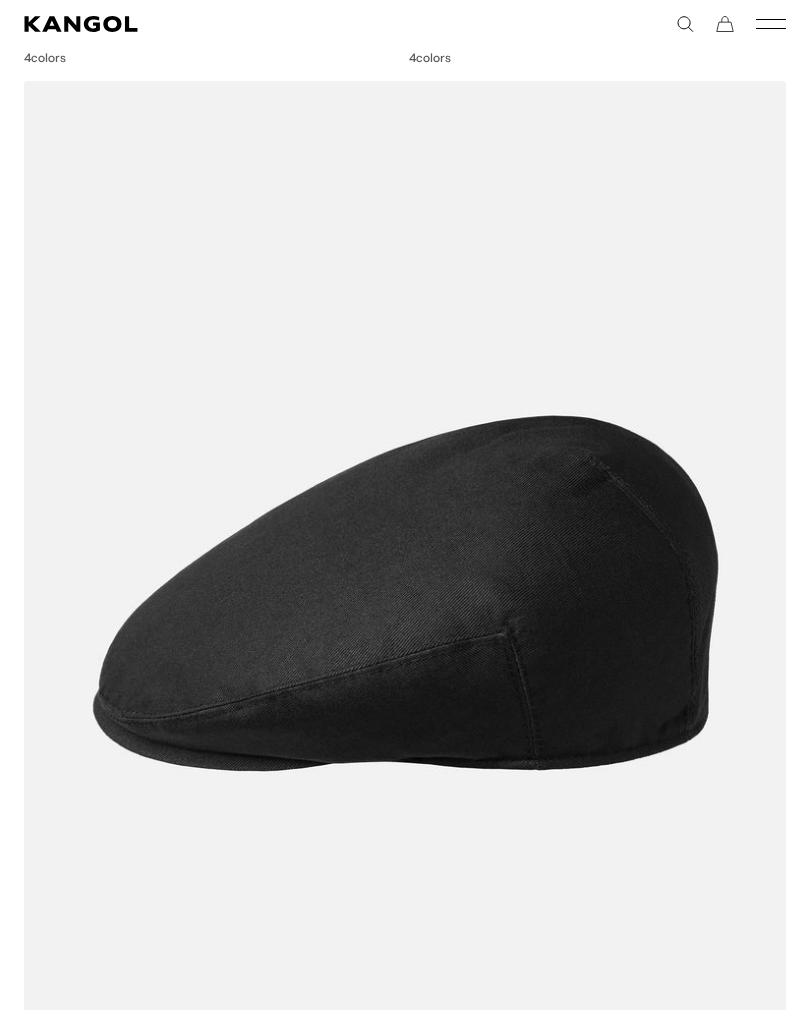 scroll, scrollTop: 1398, scrollLeft: 0, axis: vertical 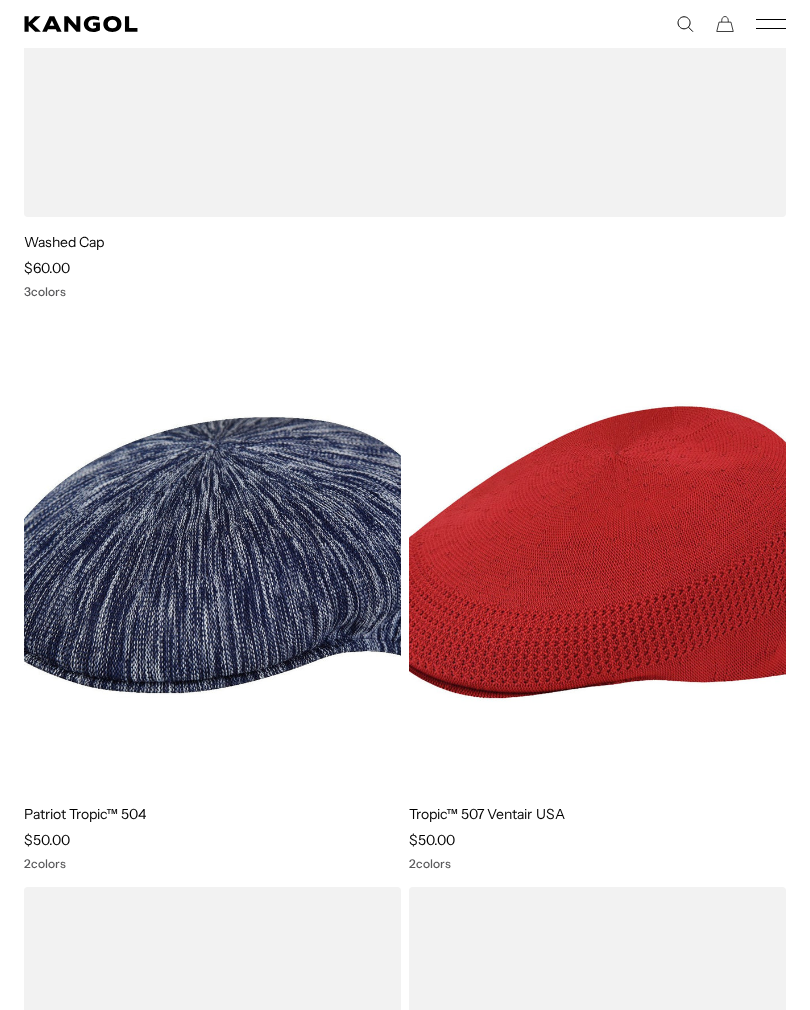 click at bounding box center (0, 0) 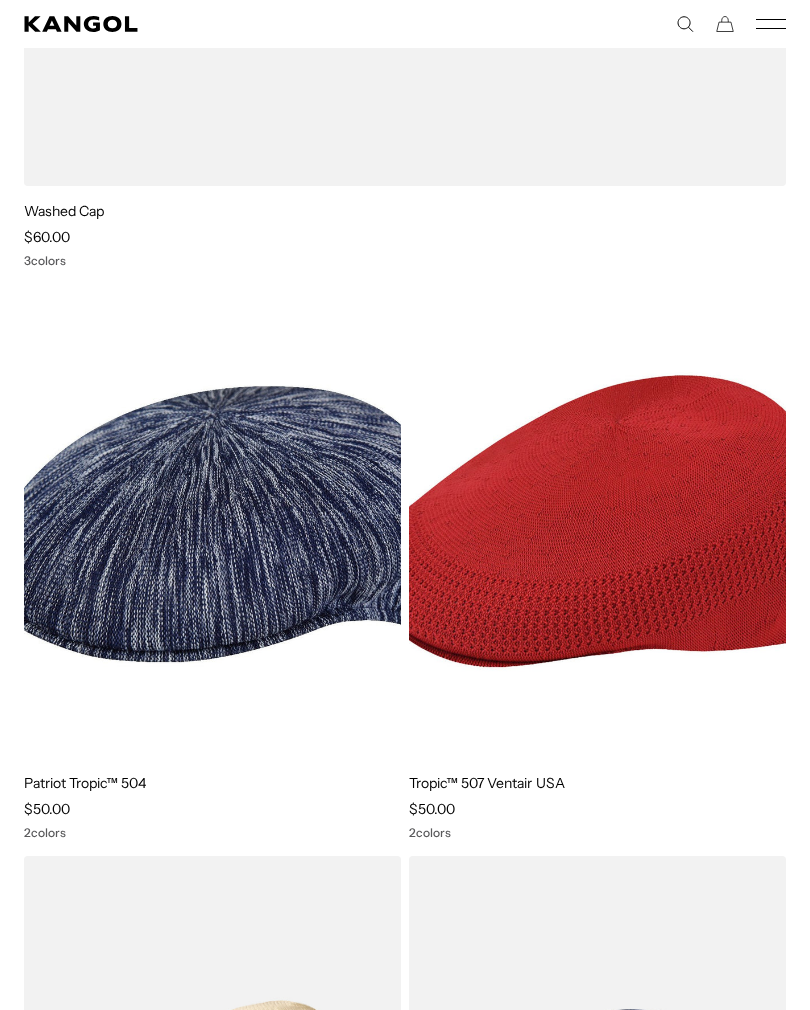 scroll, scrollTop: 0, scrollLeft: 0, axis: both 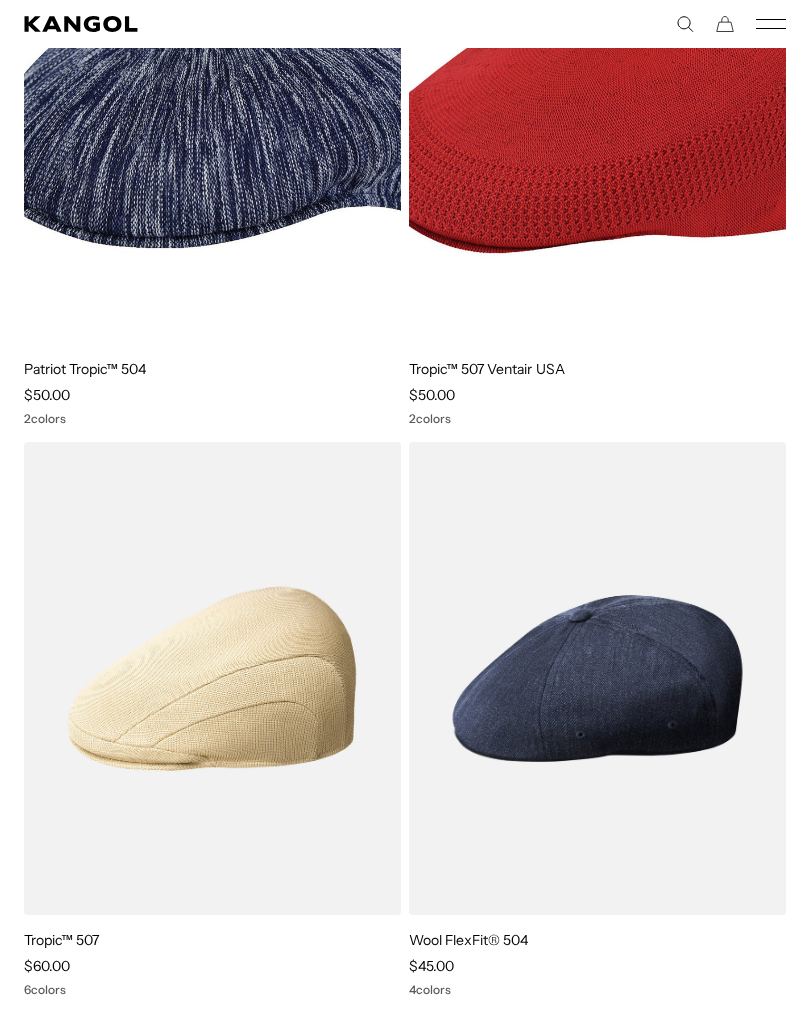 click at bounding box center [0, 0] 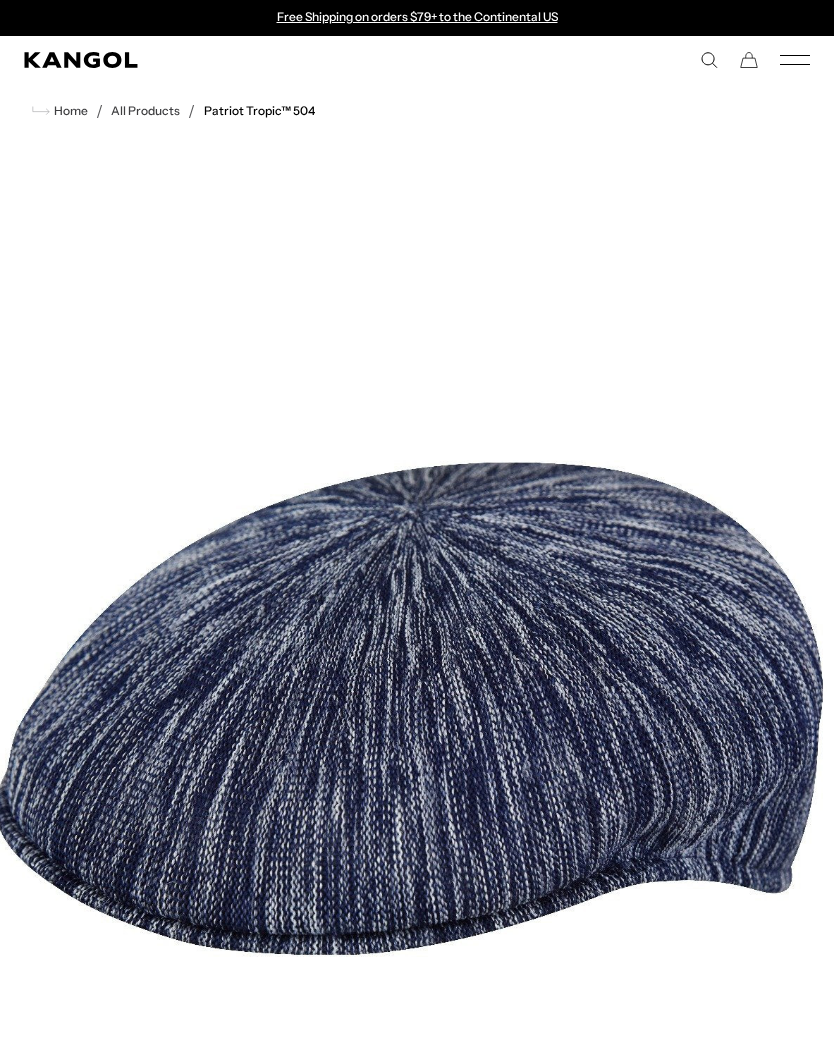 scroll, scrollTop: 2, scrollLeft: 0, axis: vertical 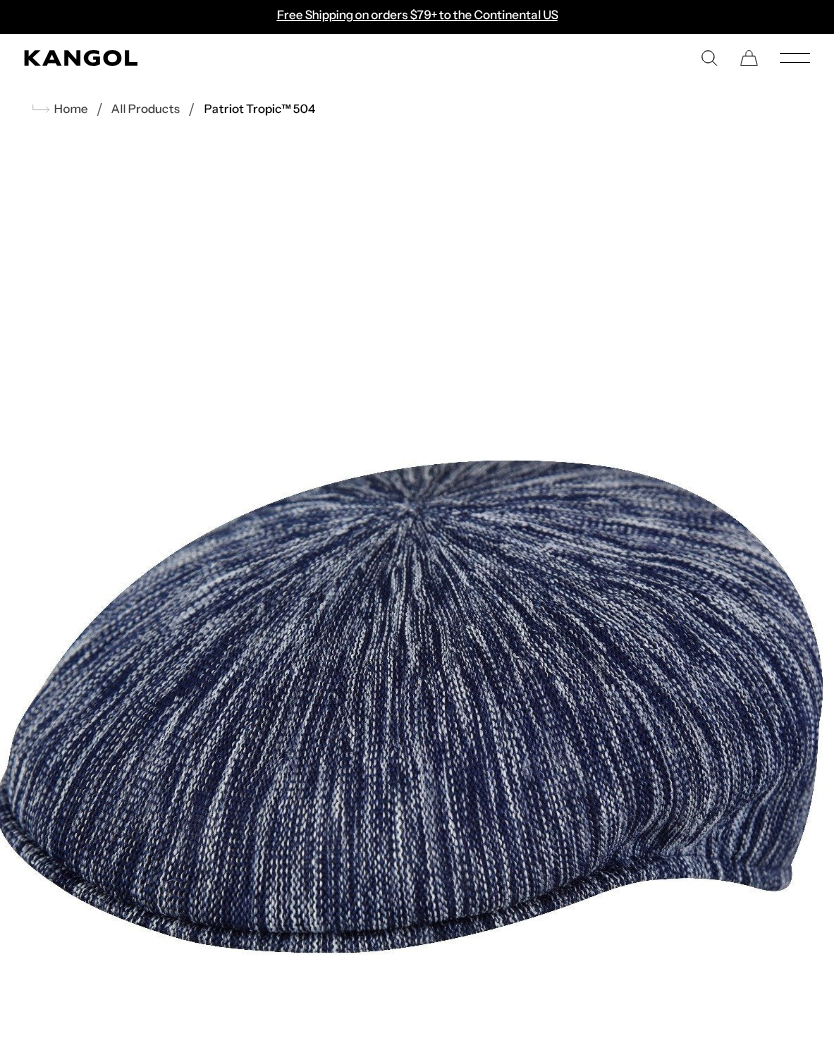 click at bounding box center [411, 701] 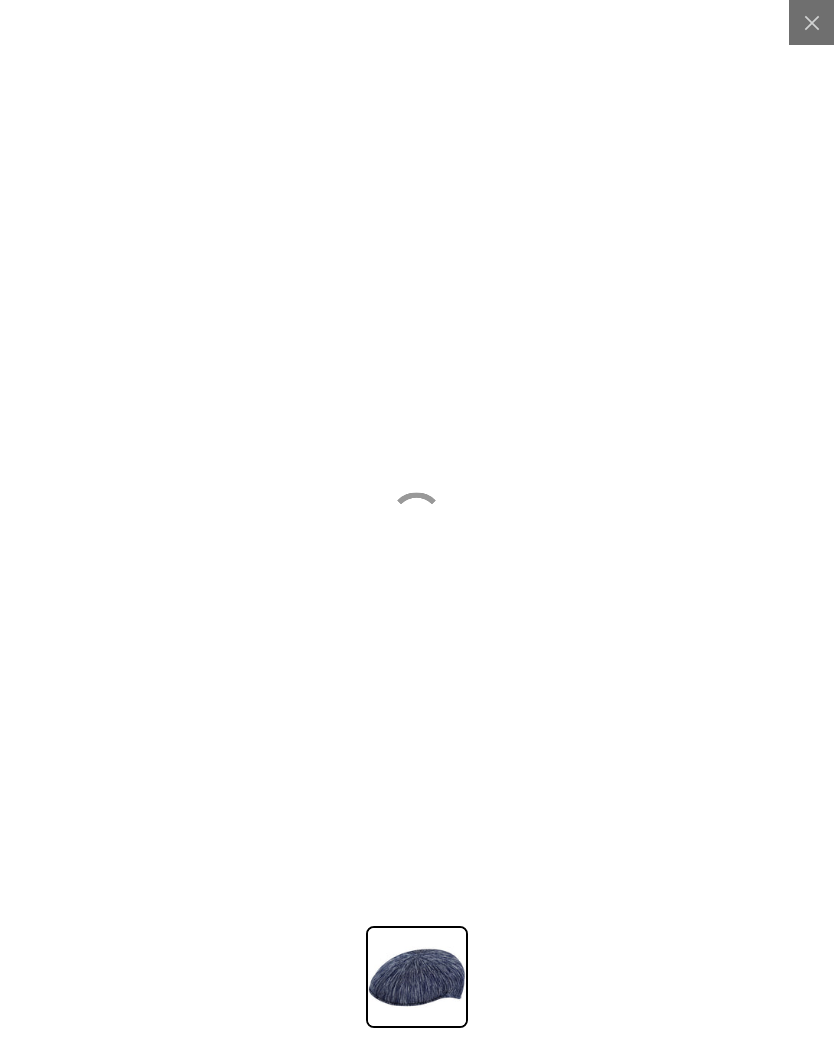 scroll, scrollTop: 0, scrollLeft: 0, axis: both 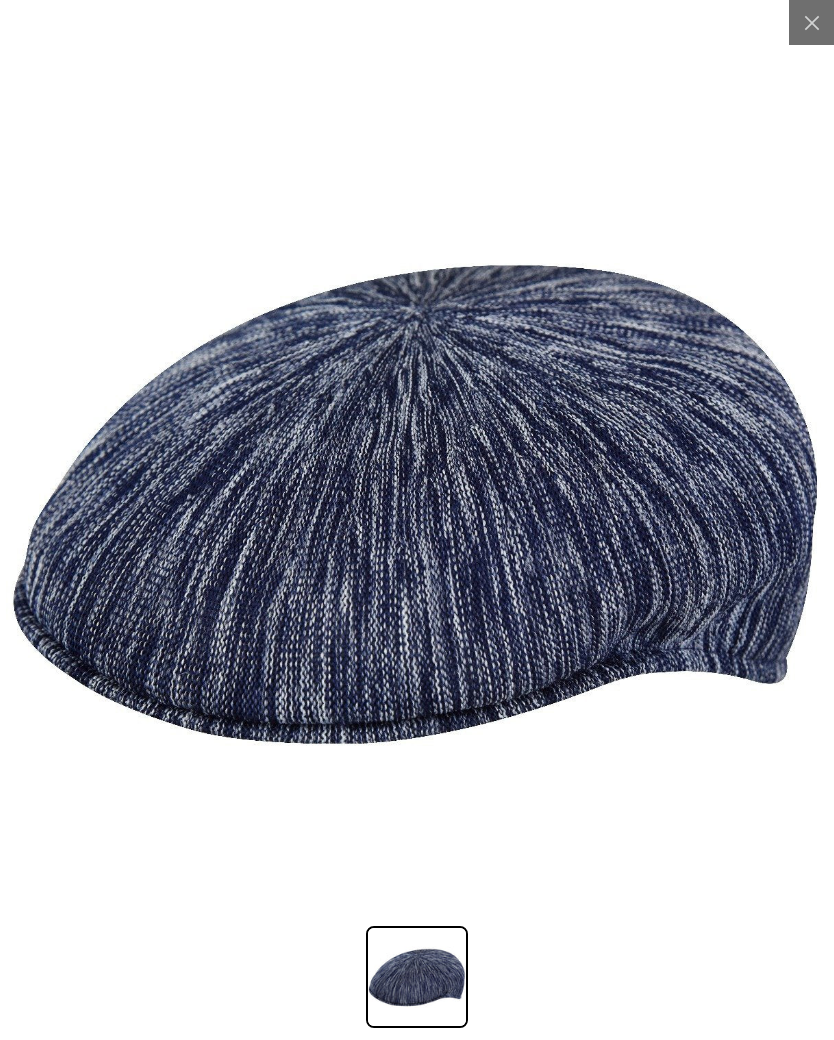 click at bounding box center [417, 499] 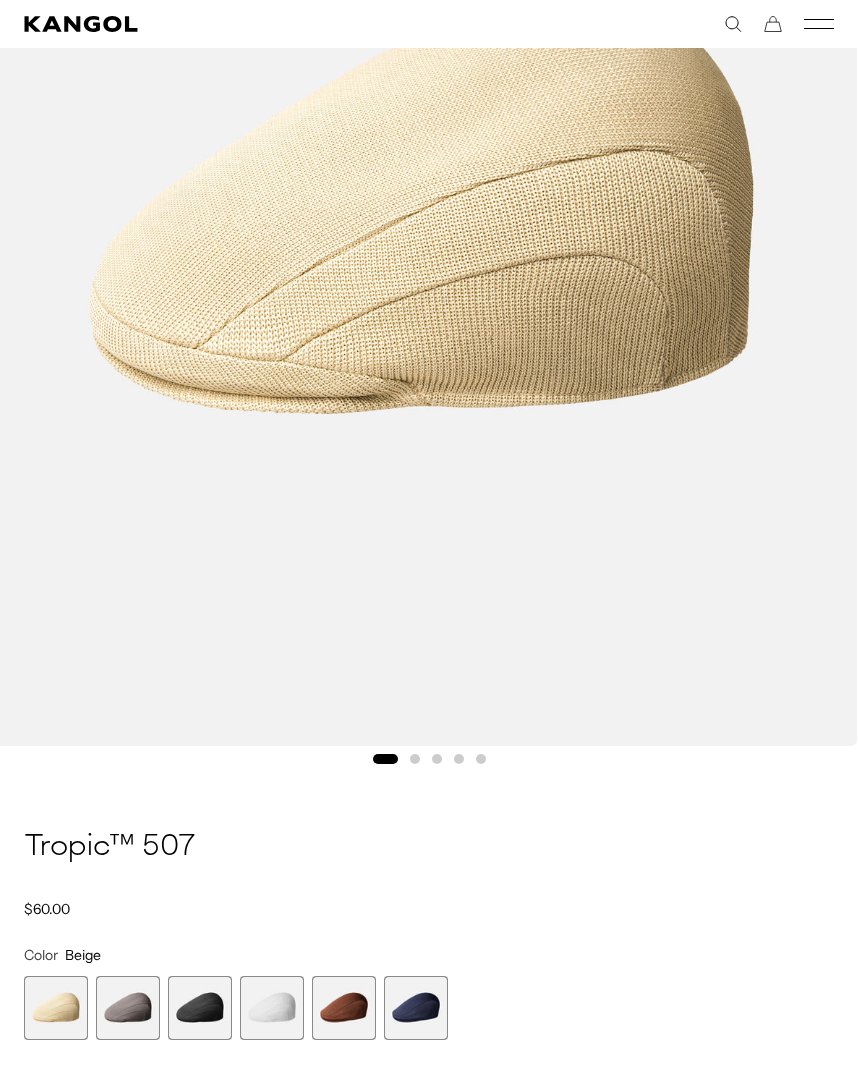 scroll, scrollTop: 0, scrollLeft: 0, axis: both 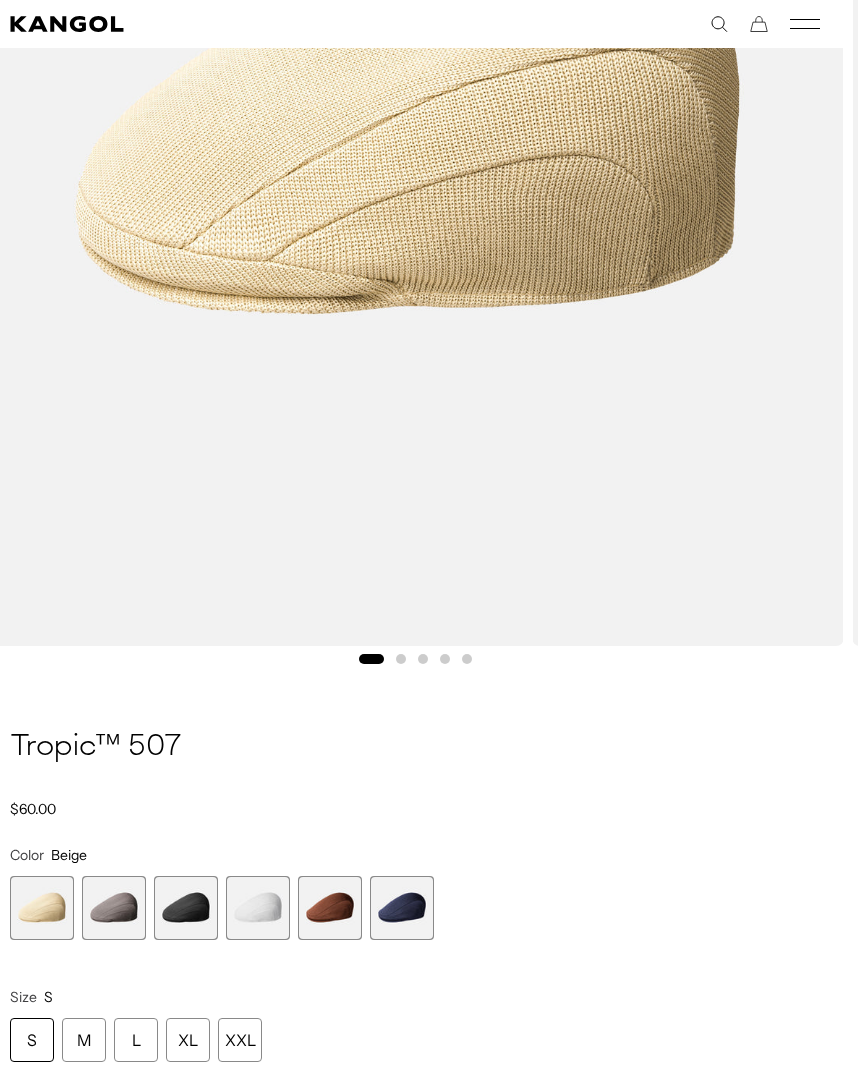 click at bounding box center (402, 908) 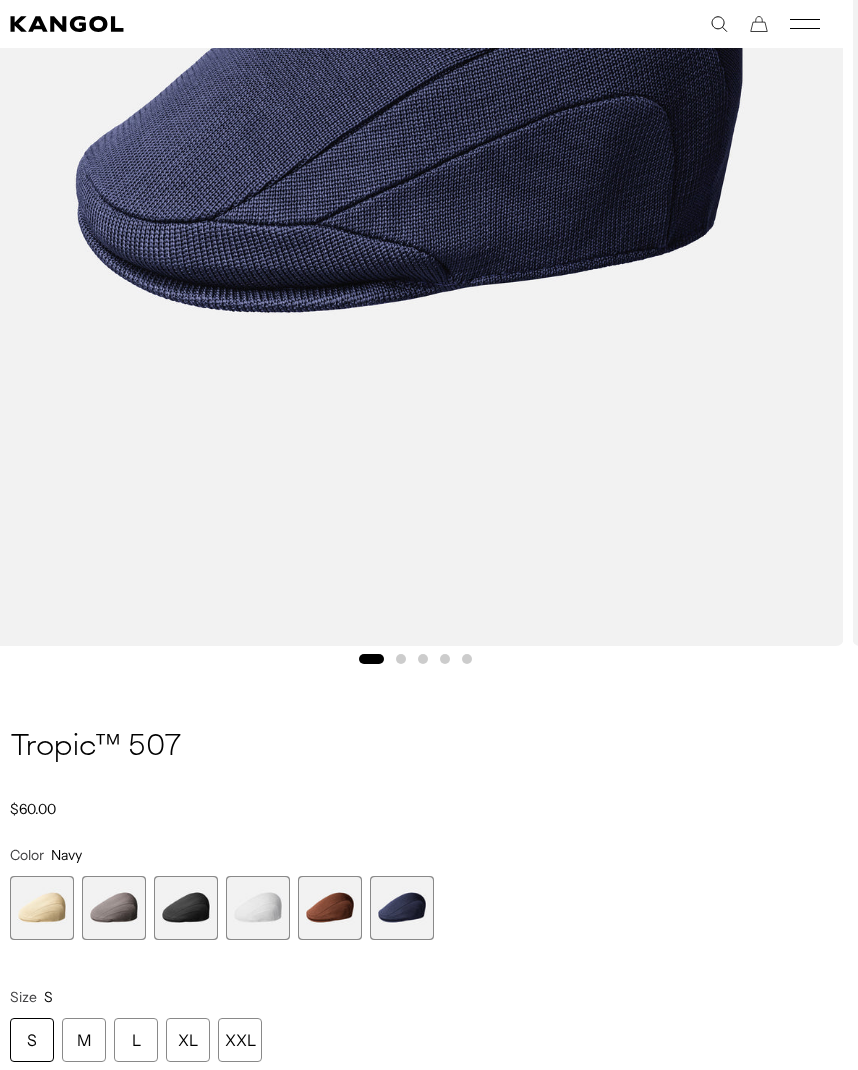 click at bounding box center [402, 908] 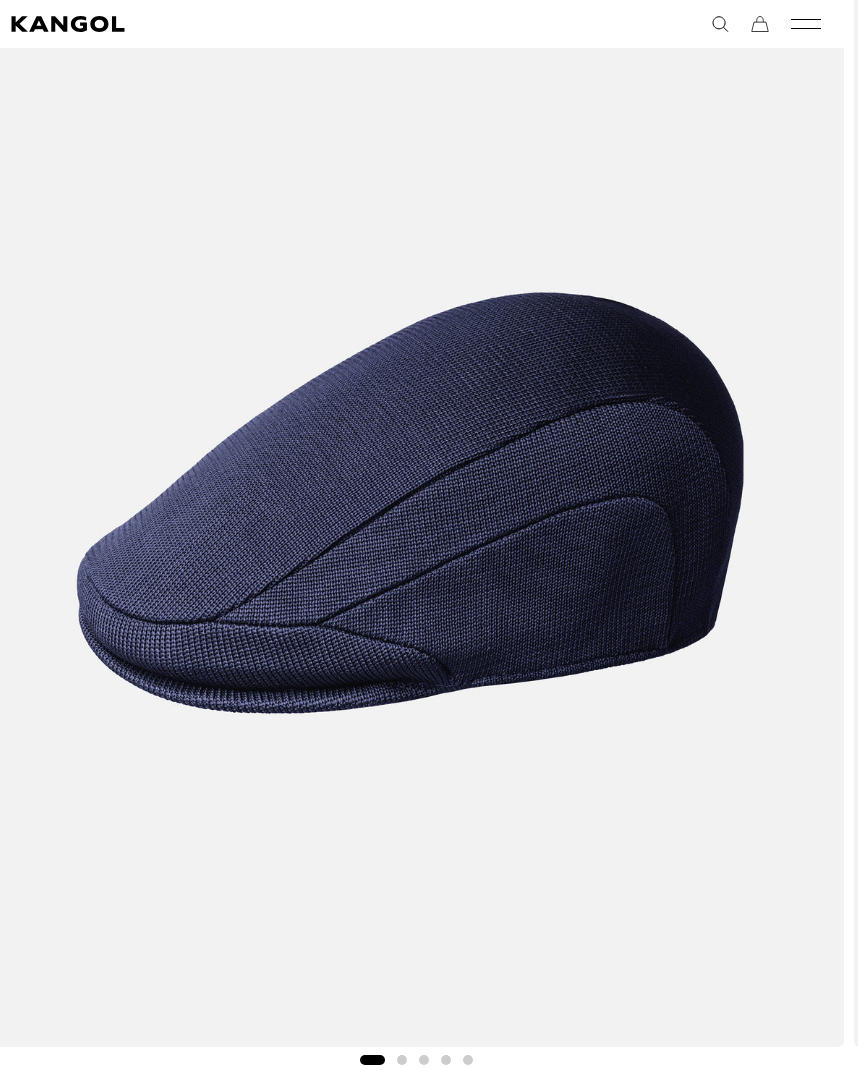 scroll, scrollTop: 224, scrollLeft: 13, axis: both 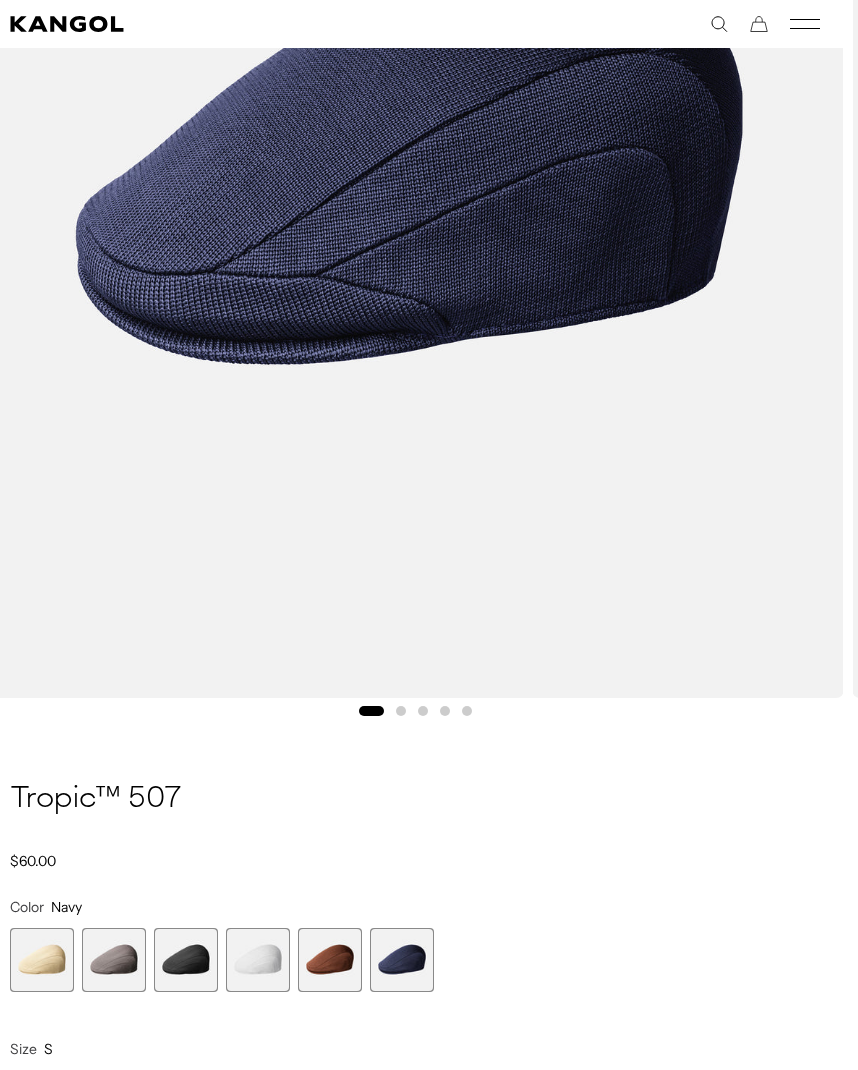 click at bounding box center (330, 960) 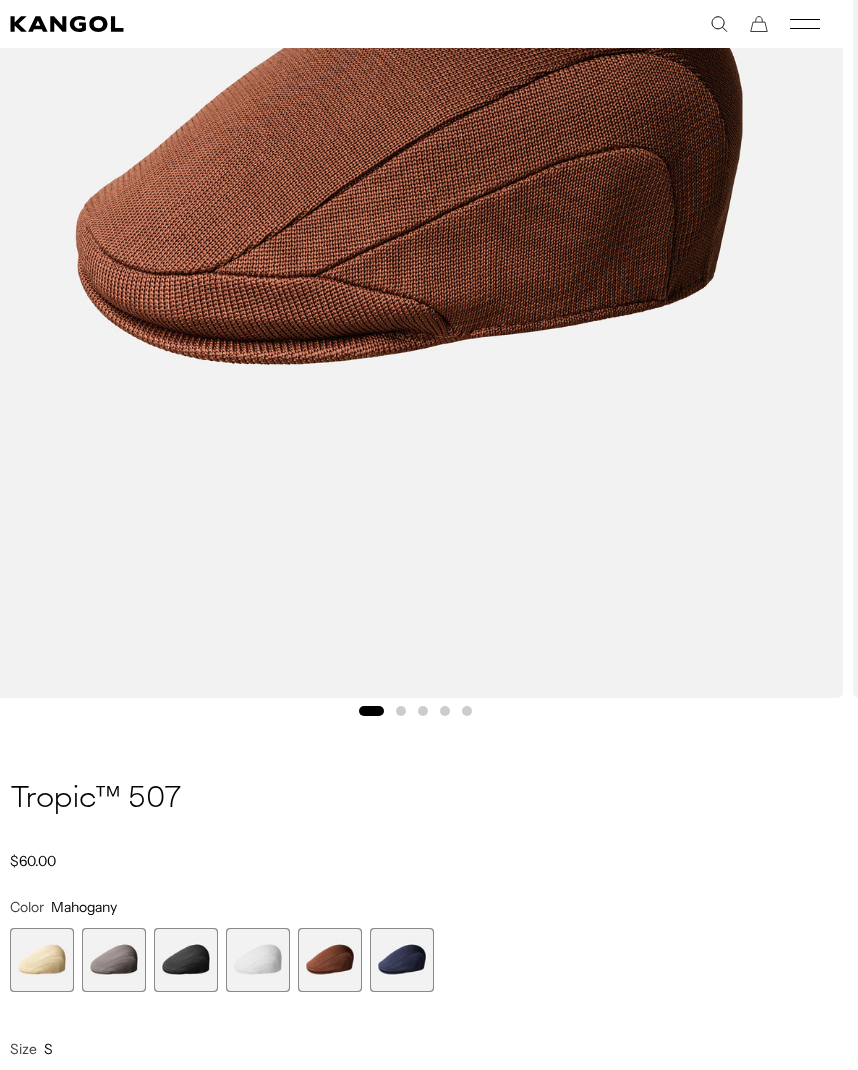 scroll, scrollTop: 0, scrollLeft: 412, axis: horizontal 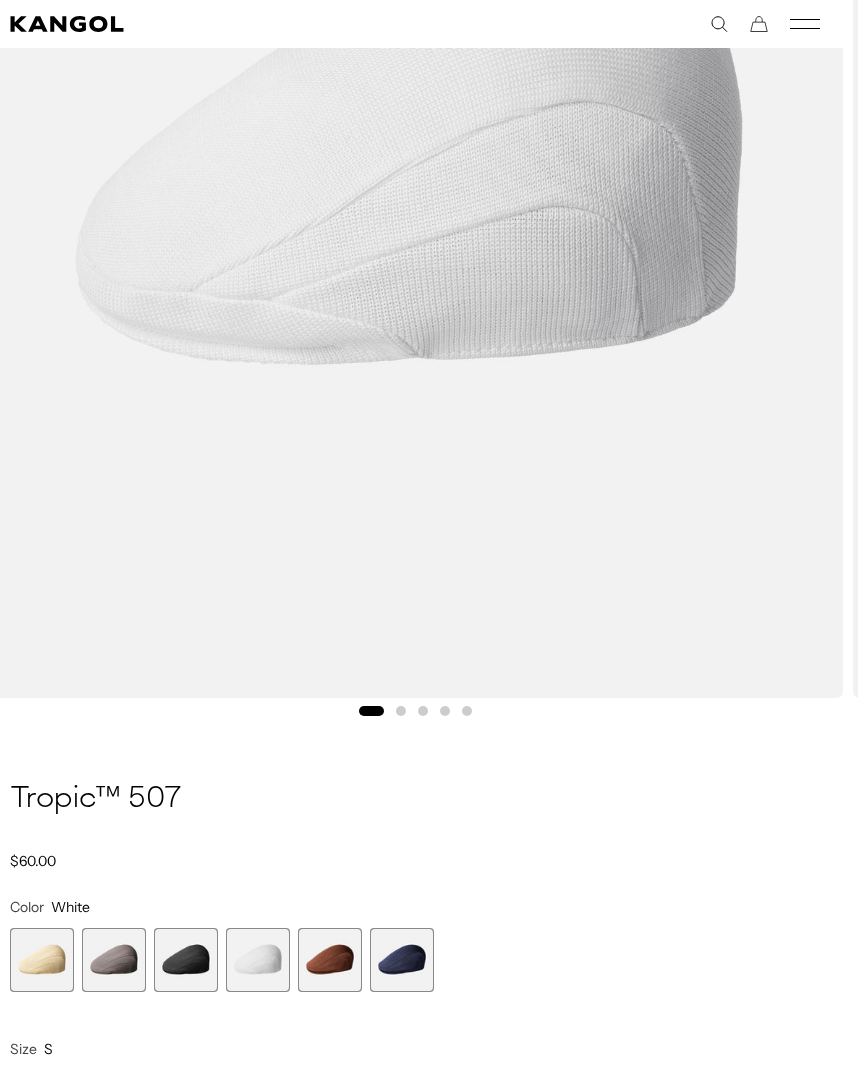 click at bounding box center (186, 960) 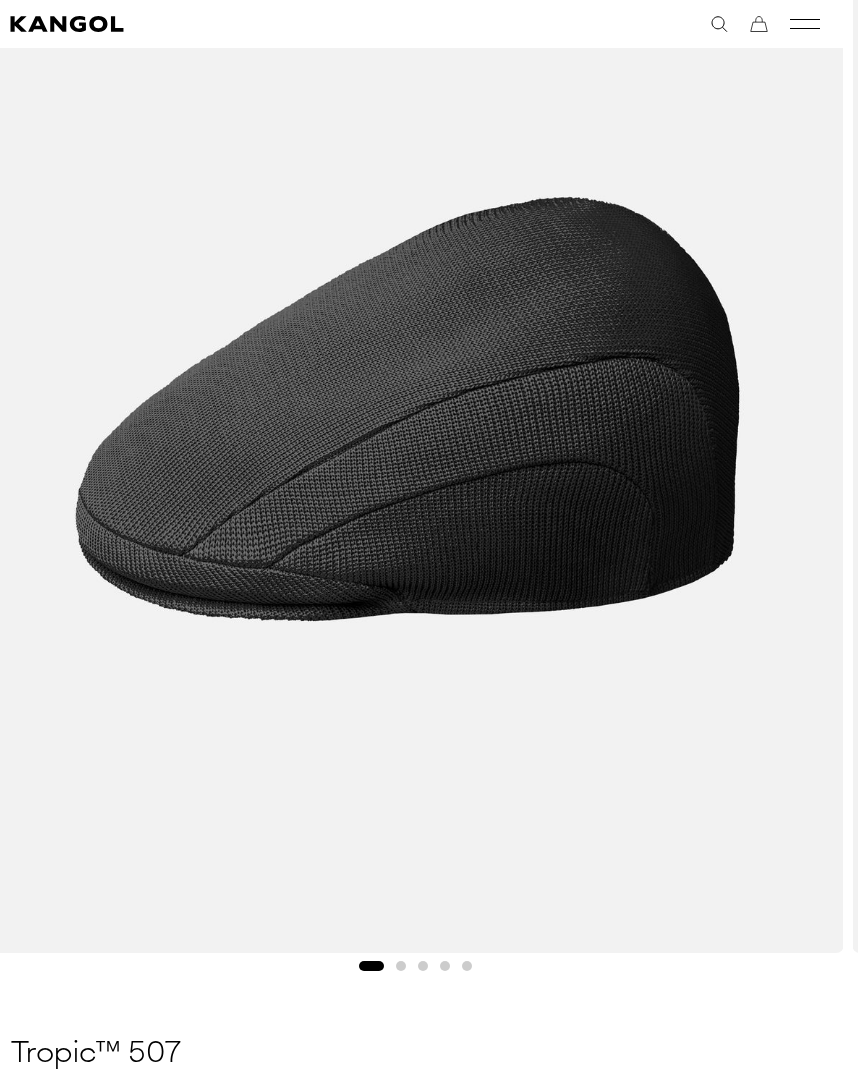 scroll, scrollTop: 528, scrollLeft: 13, axis: both 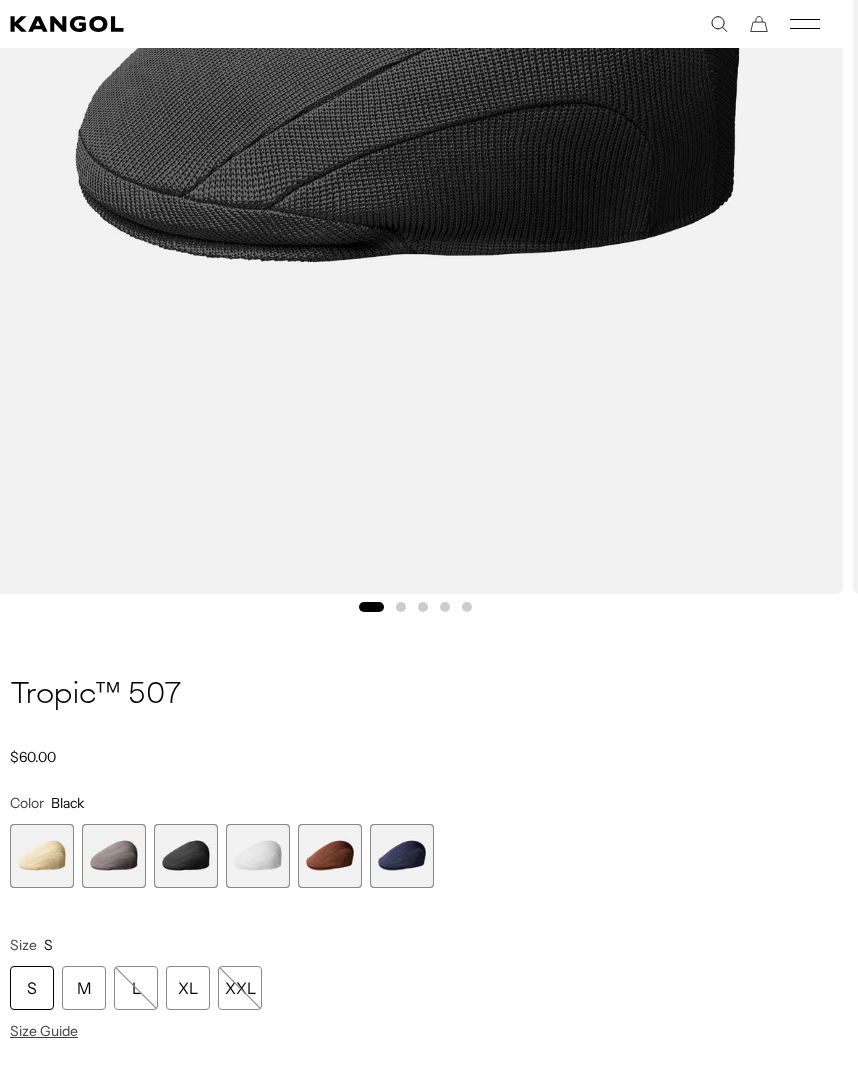 click at bounding box center (114, 856) 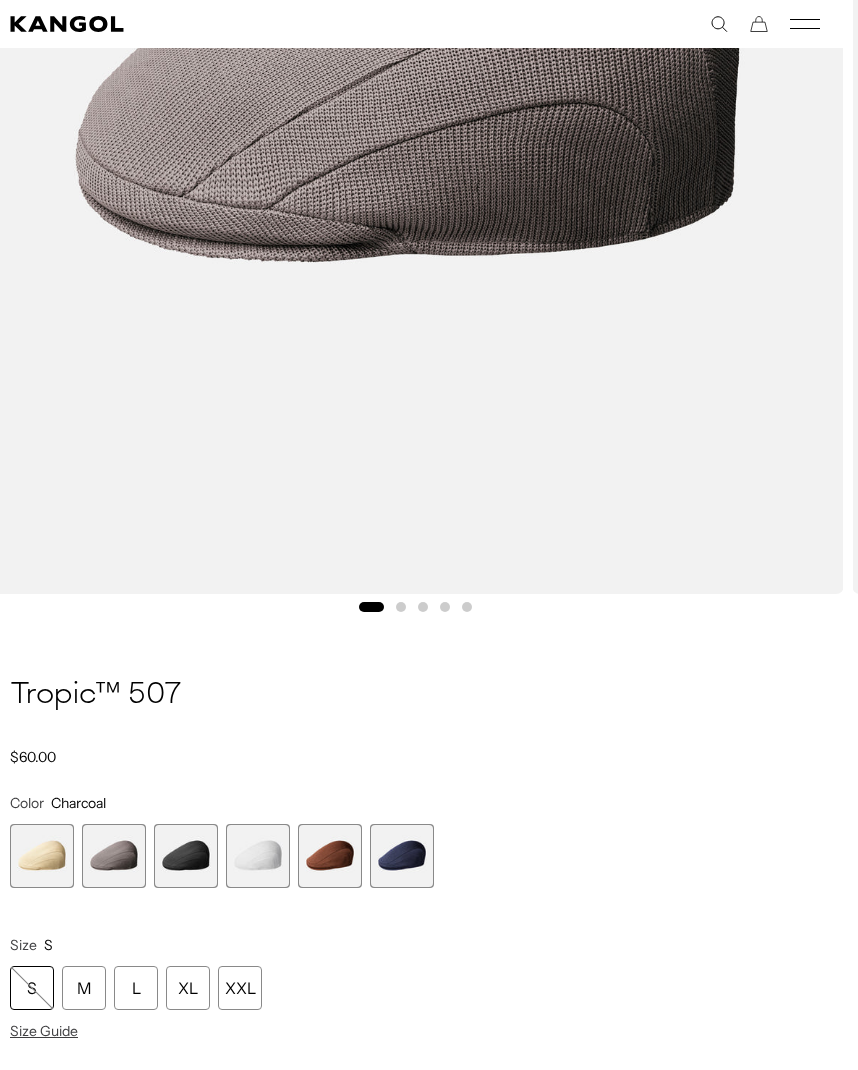 scroll, scrollTop: 0, scrollLeft: 0, axis: both 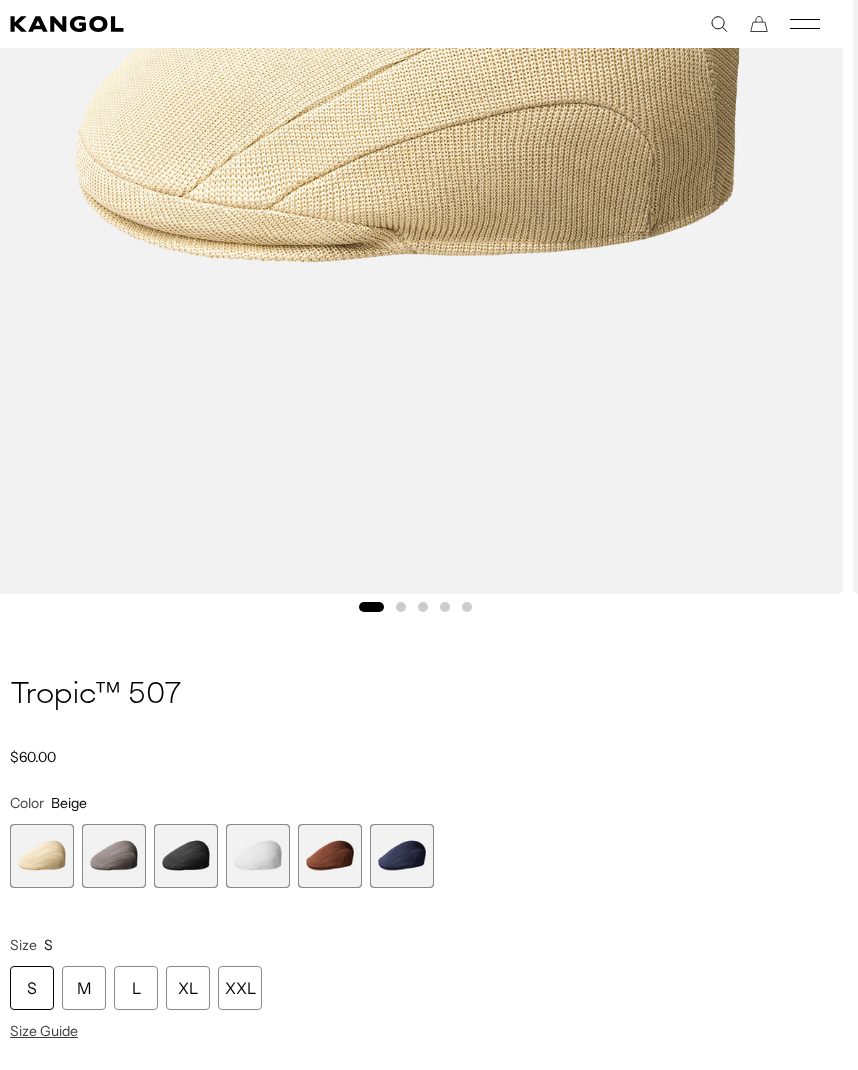 click at bounding box center (186, 856) 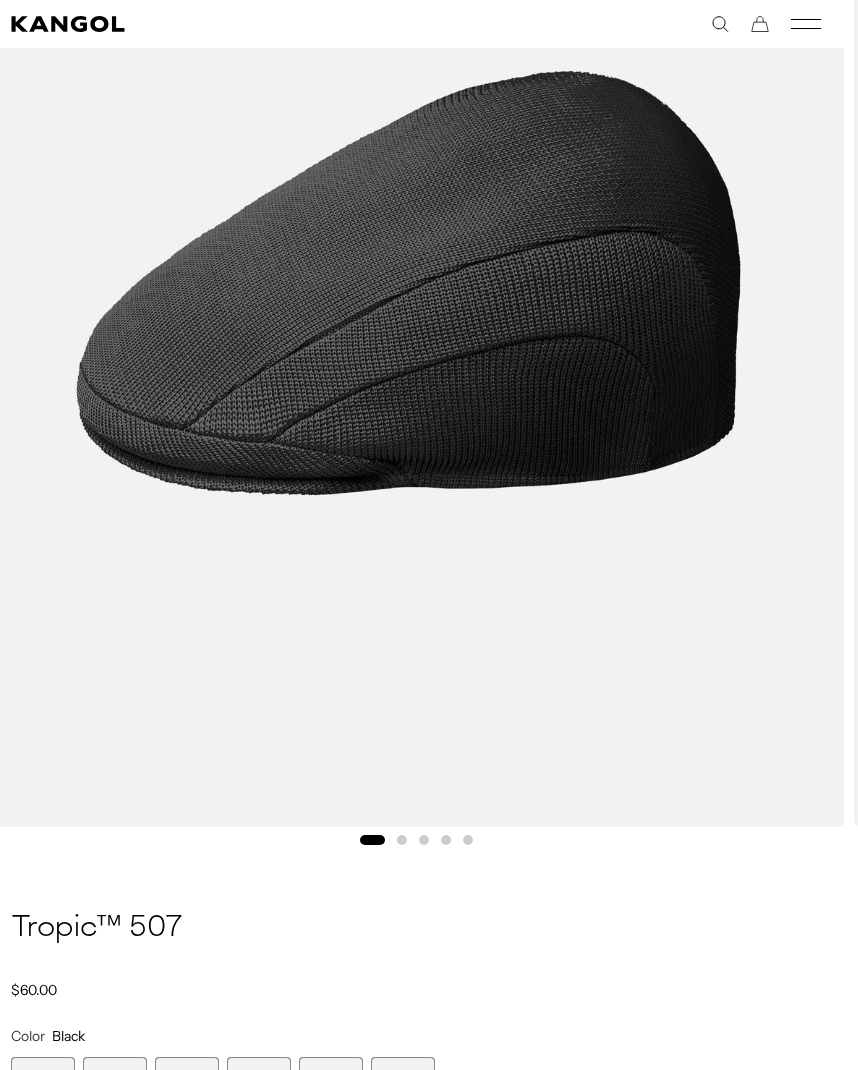 scroll, scrollTop: 417, scrollLeft: 13, axis: both 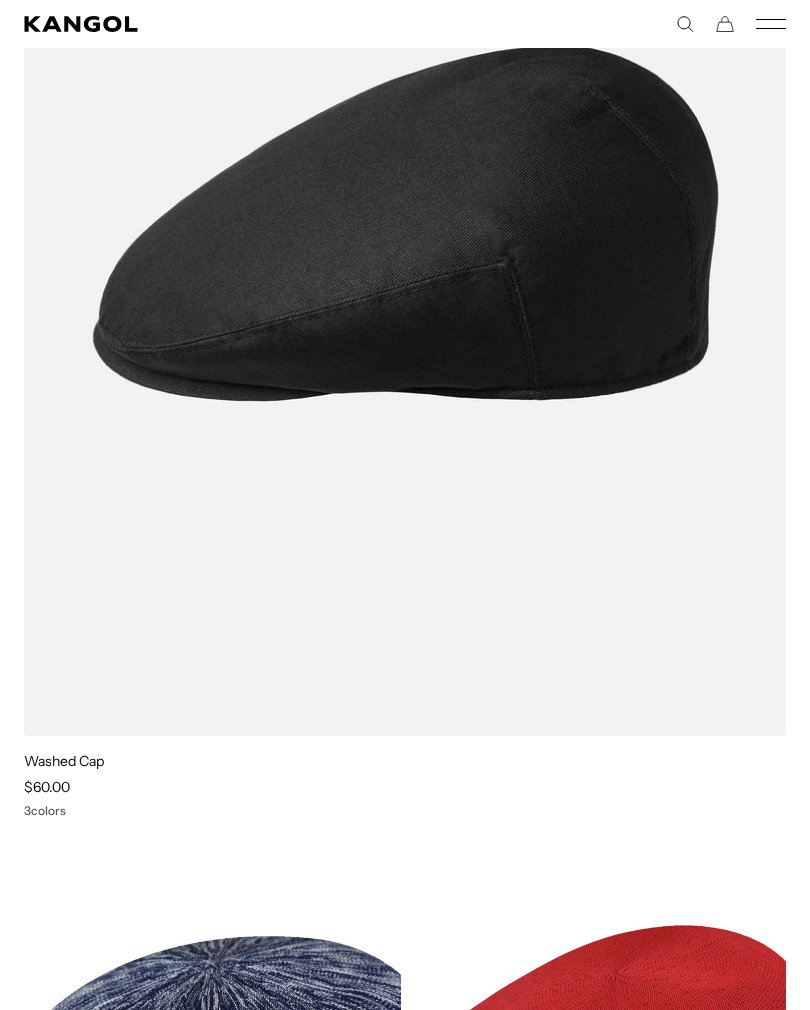 click on "3  colors" at bounding box center [405, 811] 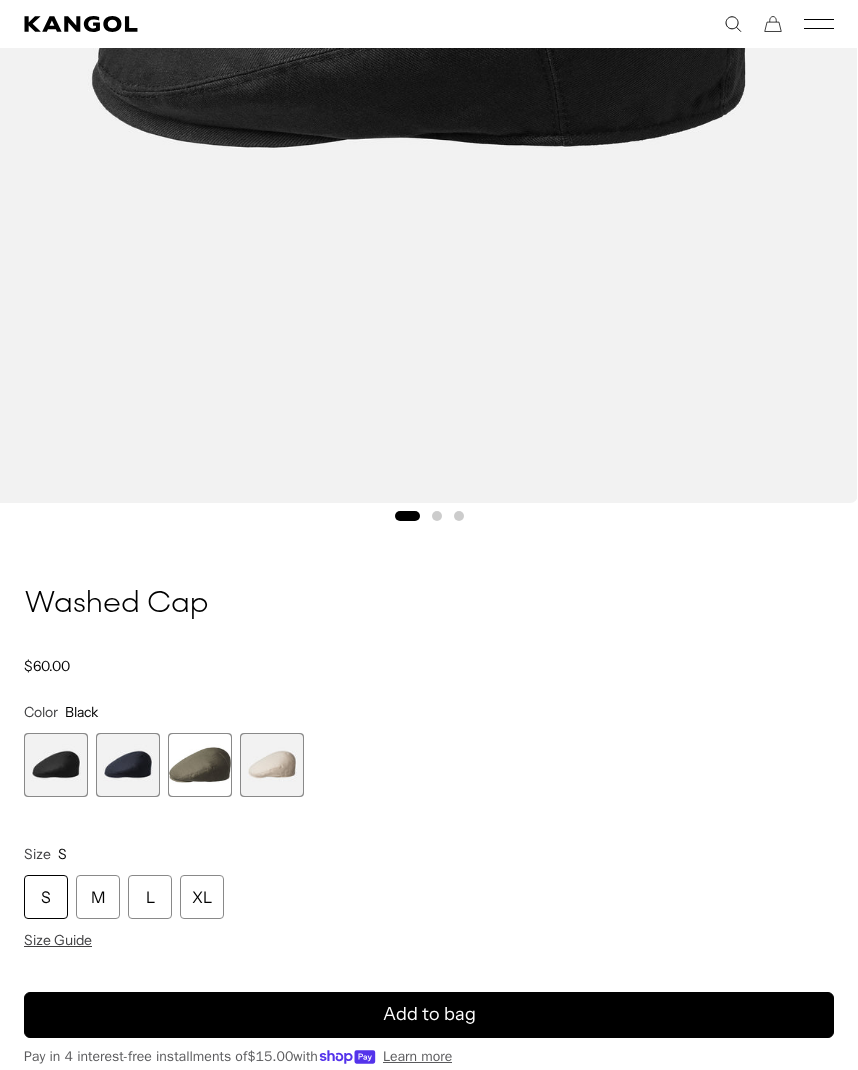 scroll, scrollTop: 778, scrollLeft: 0, axis: vertical 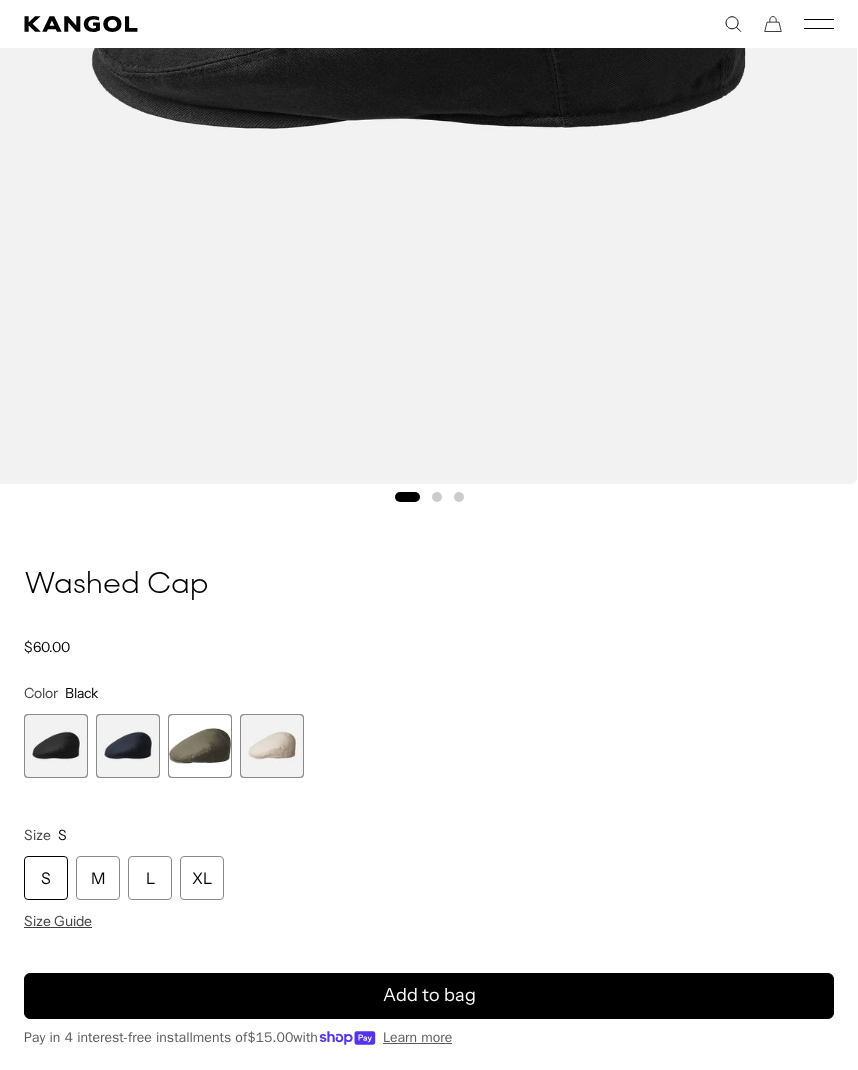 click at bounding box center [128, 746] 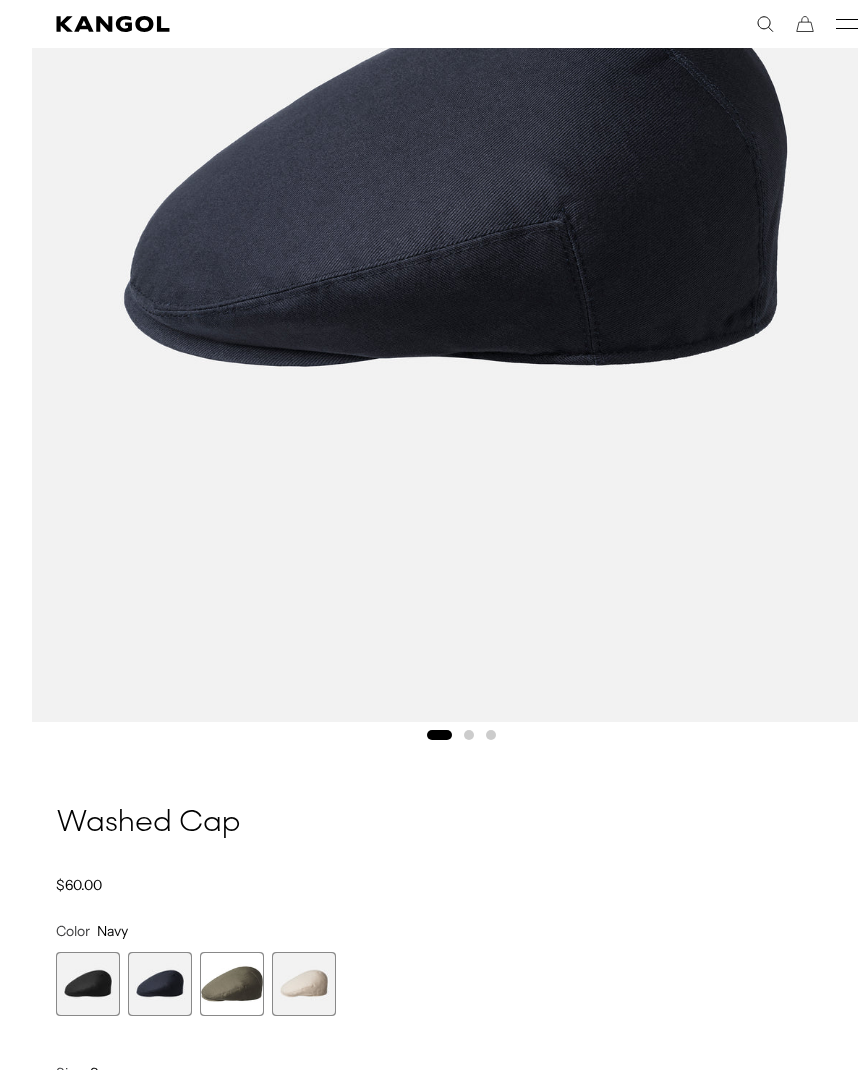 scroll, scrollTop: 531, scrollLeft: 0, axis: vertical 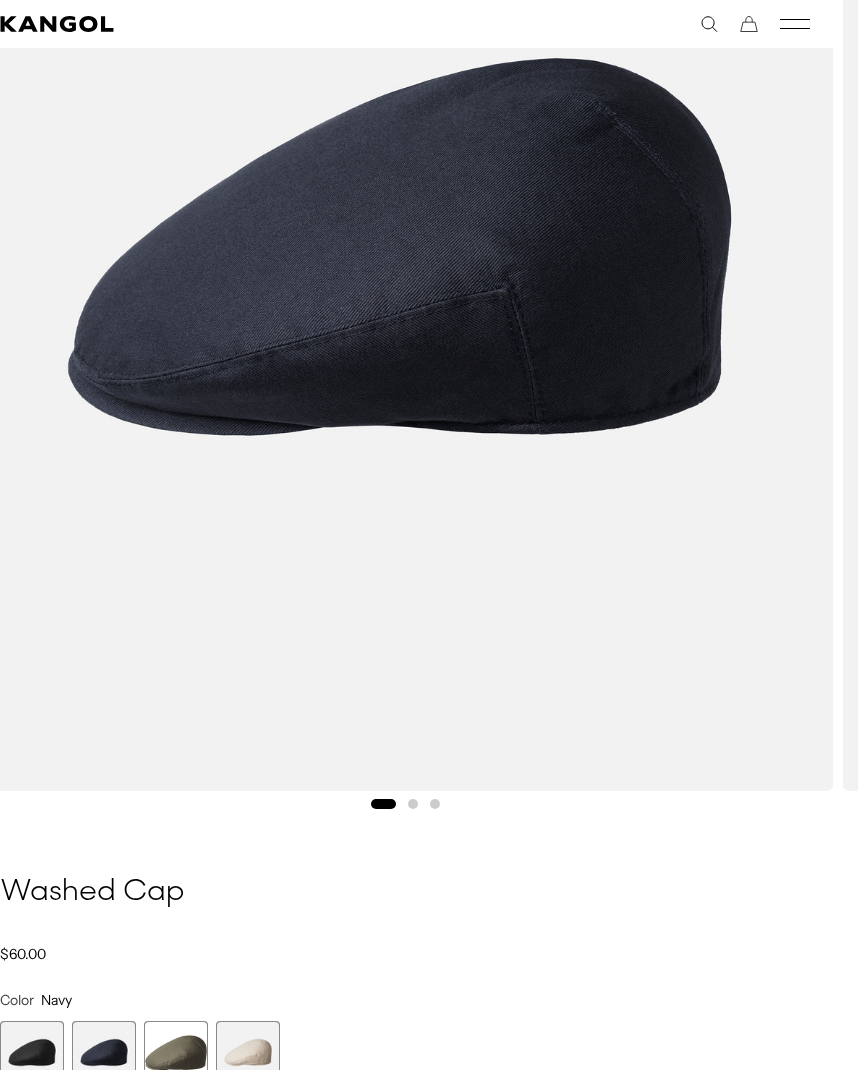 click at bounding box center [399, 247] 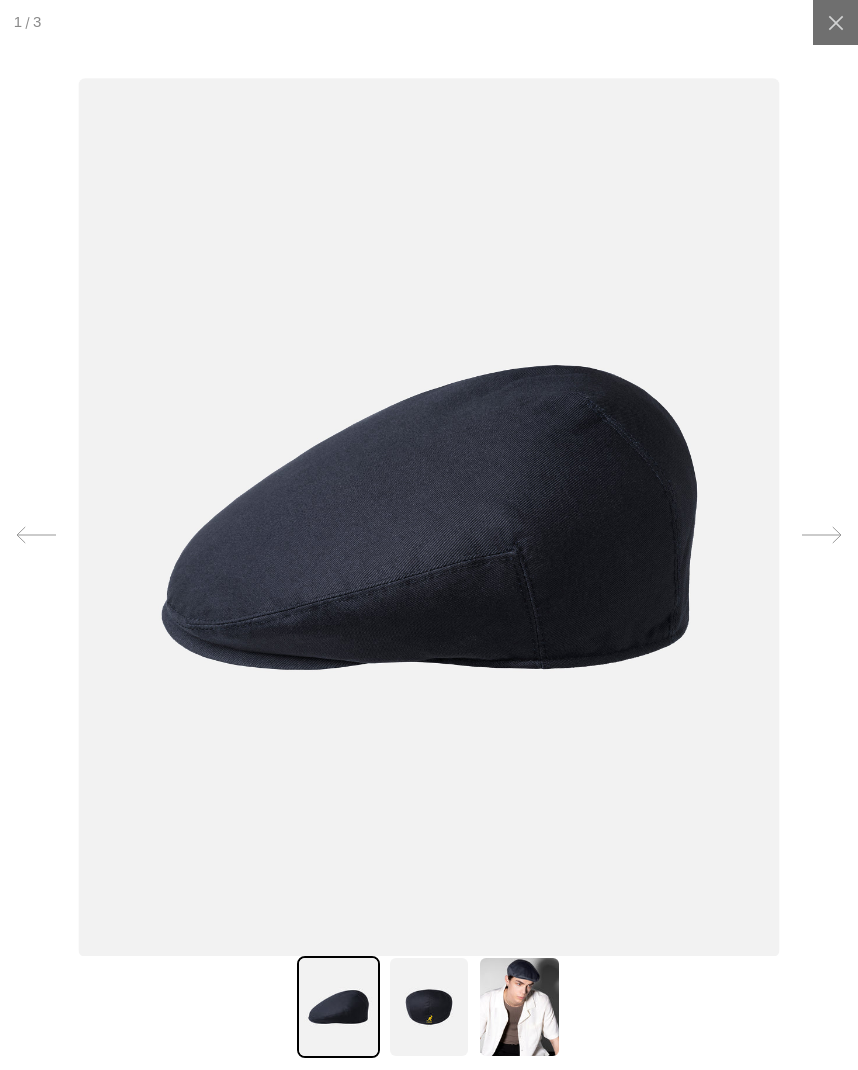 scroll, scrollTop: 0, scrollLeft: 412, axis: horizontal 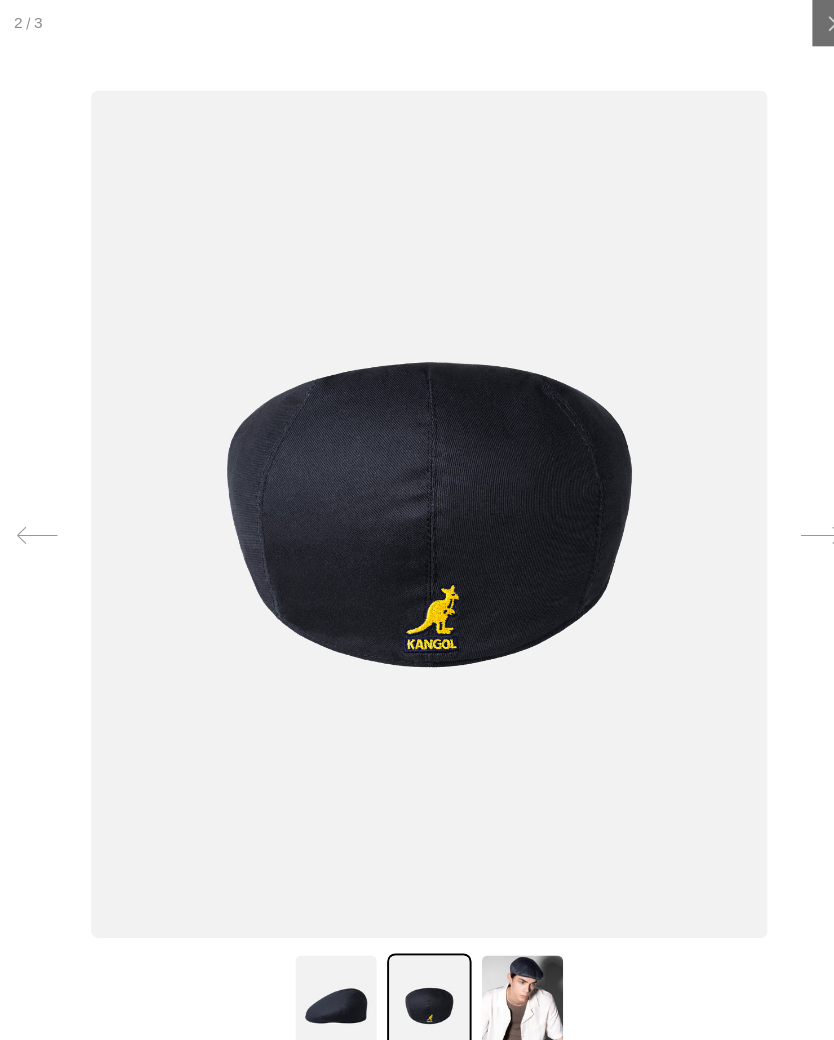 click at bounding box center [811, 22] 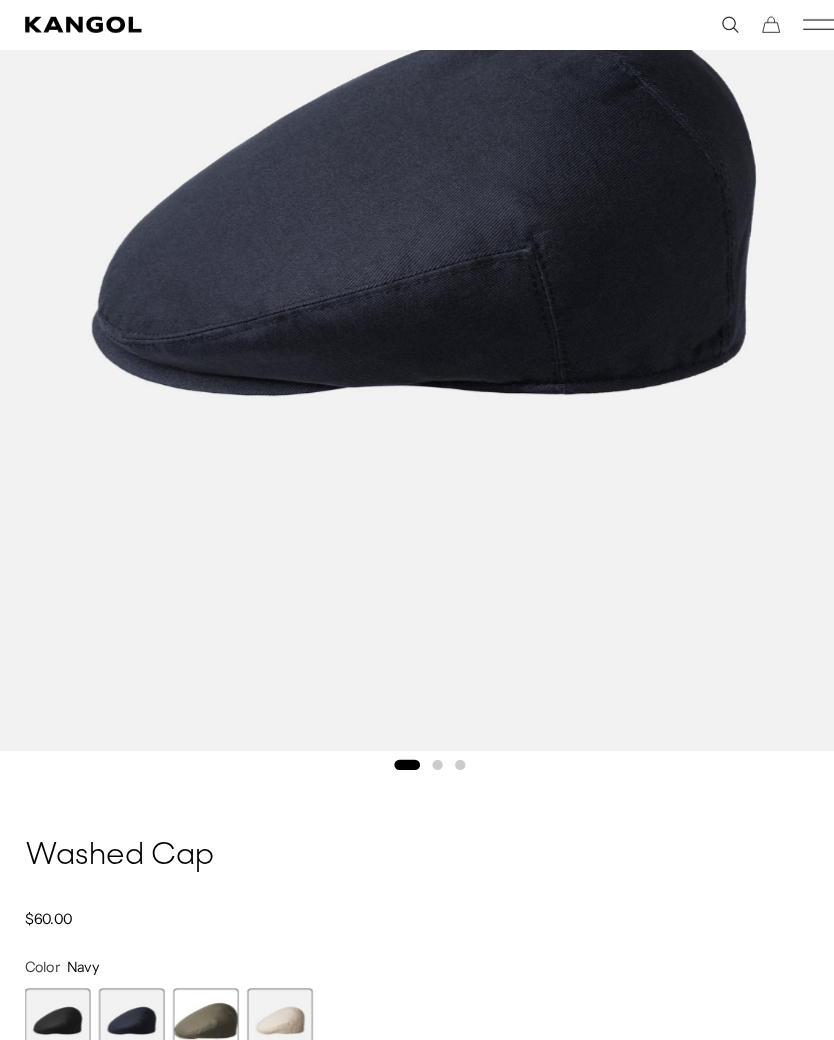 scroll, scrollTop: 0, scrollLeft: 0, axis: both 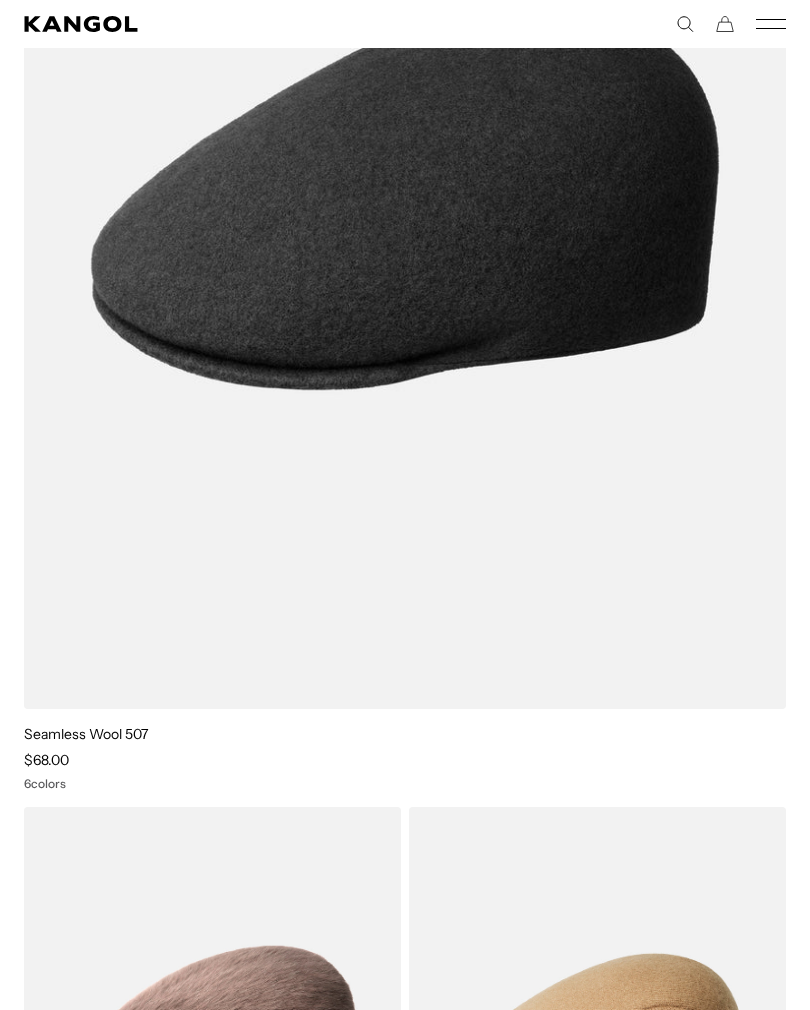 click on "Seamless Wool 507 Sale Price $68.00 6  colors" at bounding box center (405, 758) 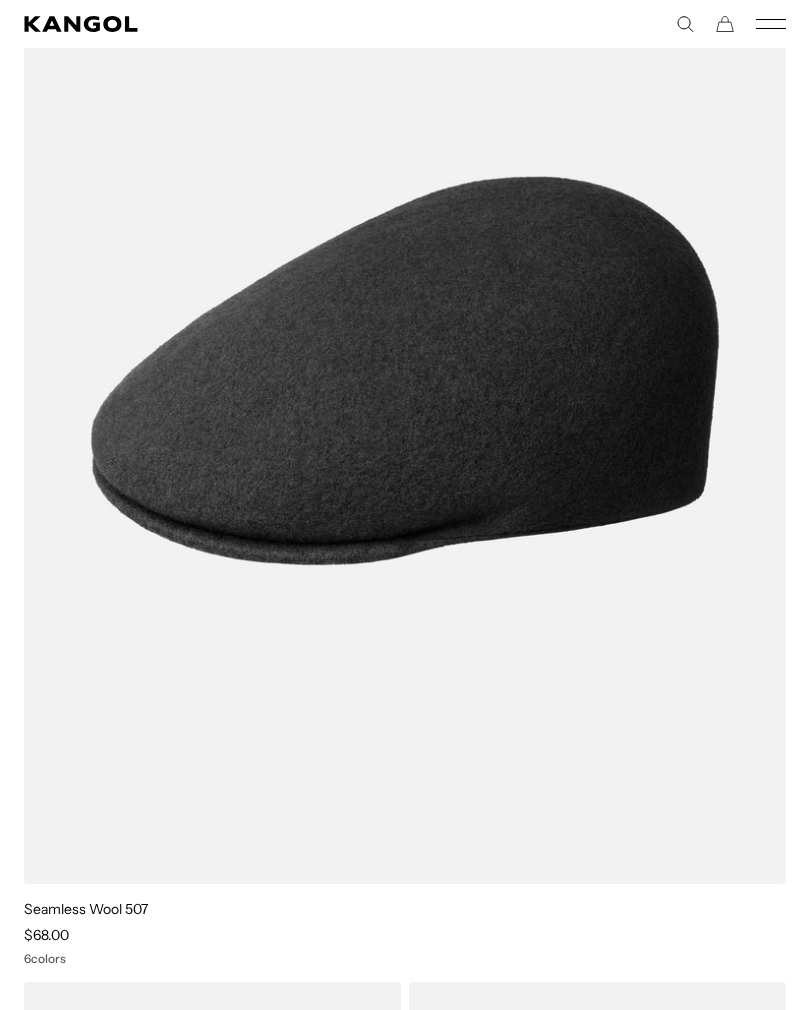 scroll, scrollTop: 8343, scrollLeft: 0, axis: vertical 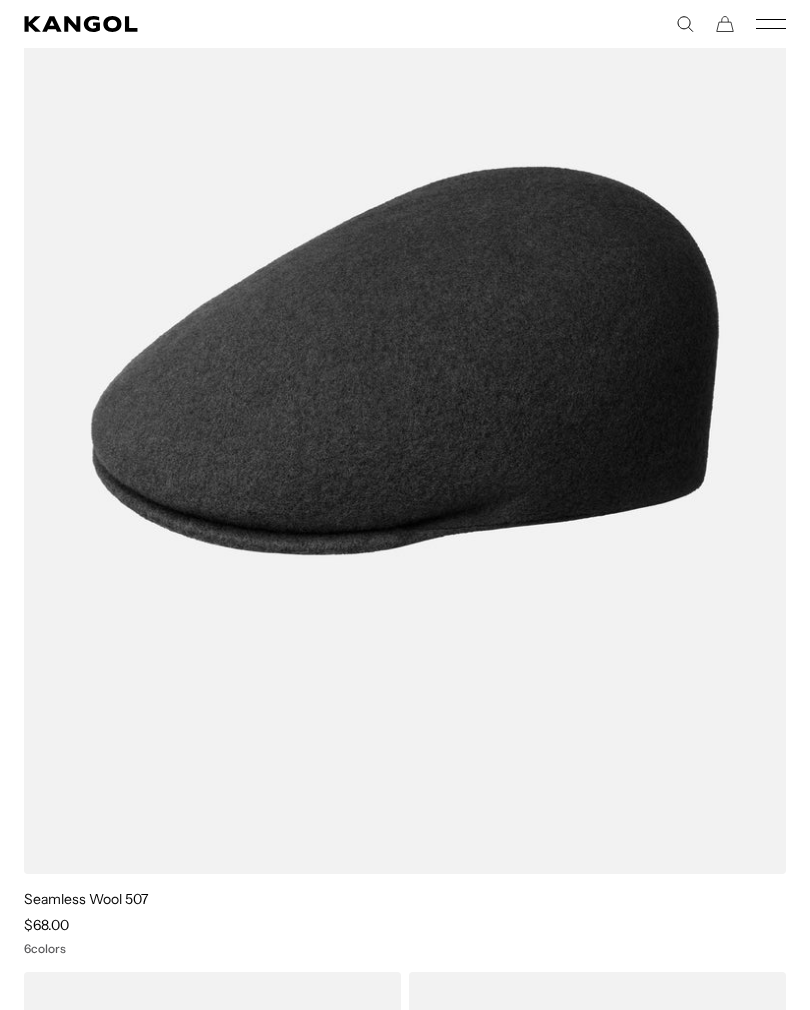 click on "Seamless Wool 507 Sale Price $68.00 6  colors" at bounding box center [405, 923] 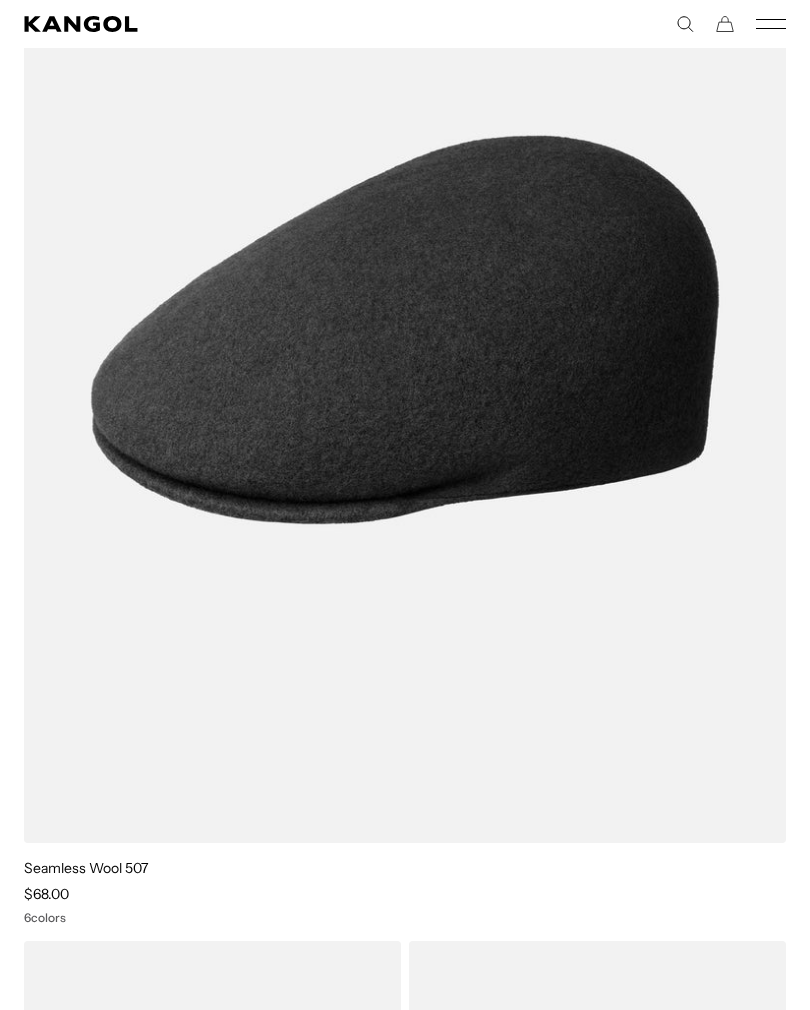 scroll, scrollTop: 0, scrollLeft: 412, axis: horizontal 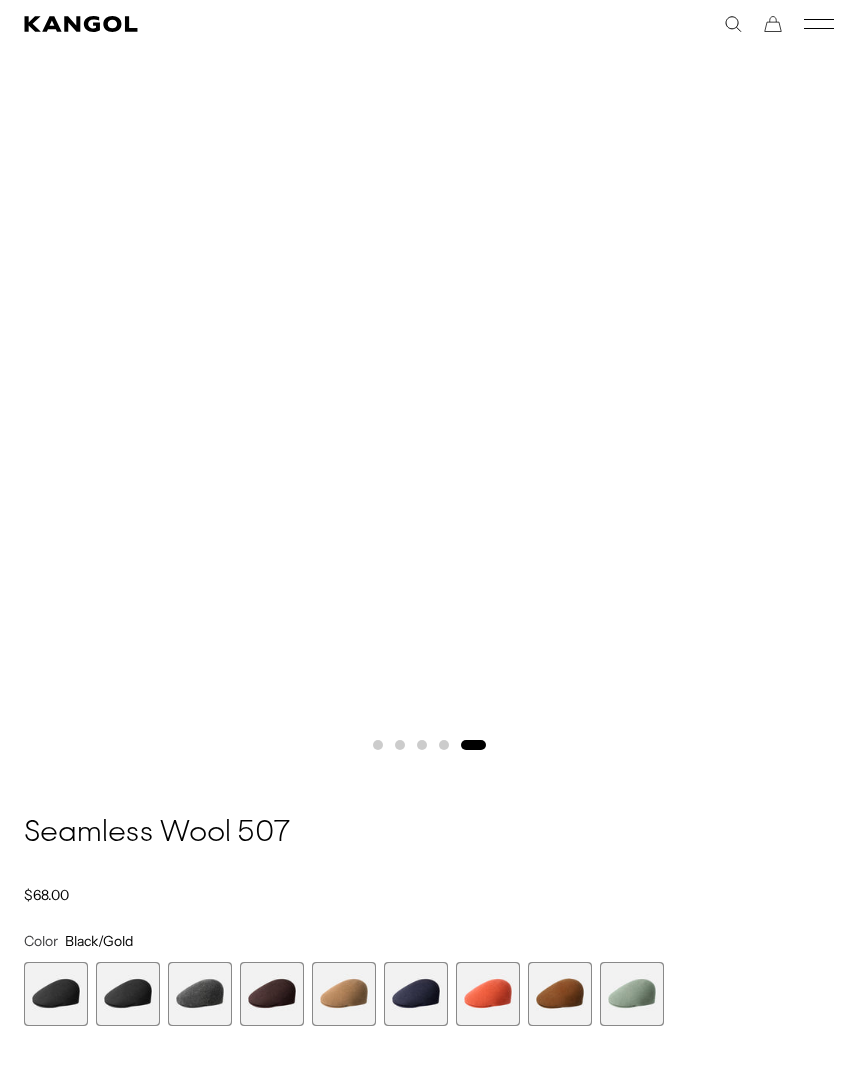 click at bounding box center (200, 994) 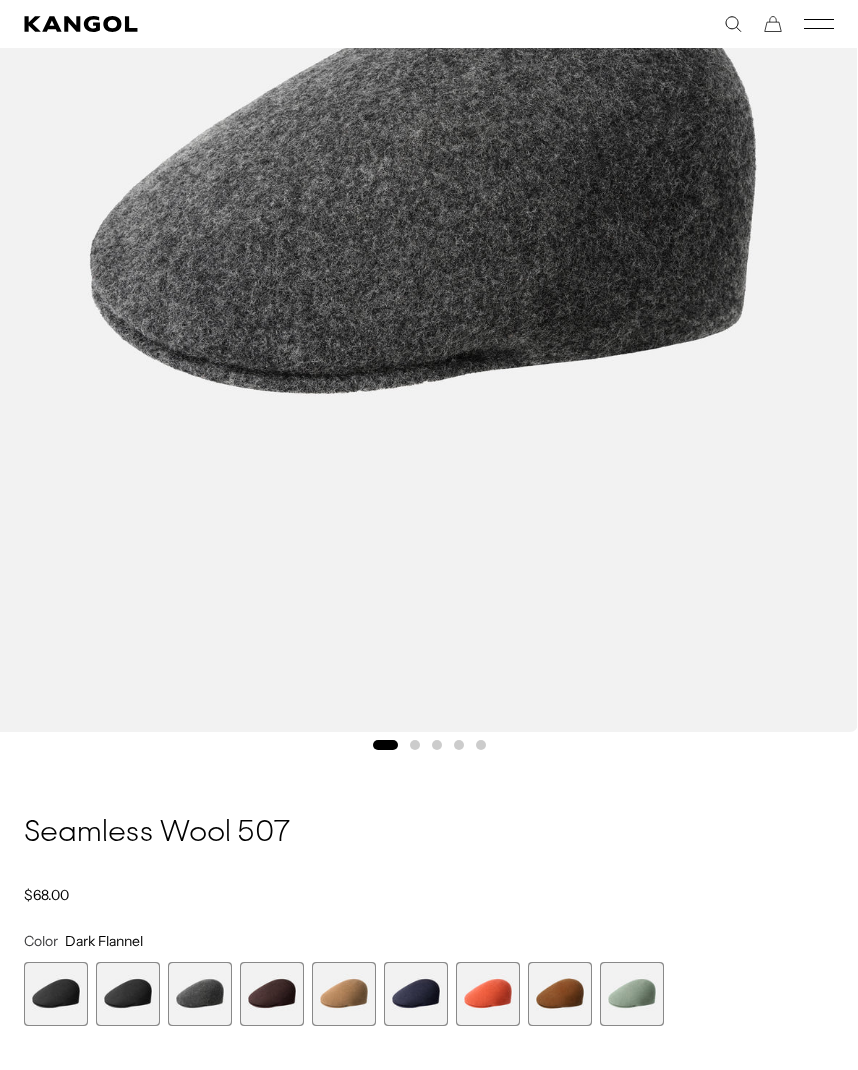 click at bounding box center (128, 994) 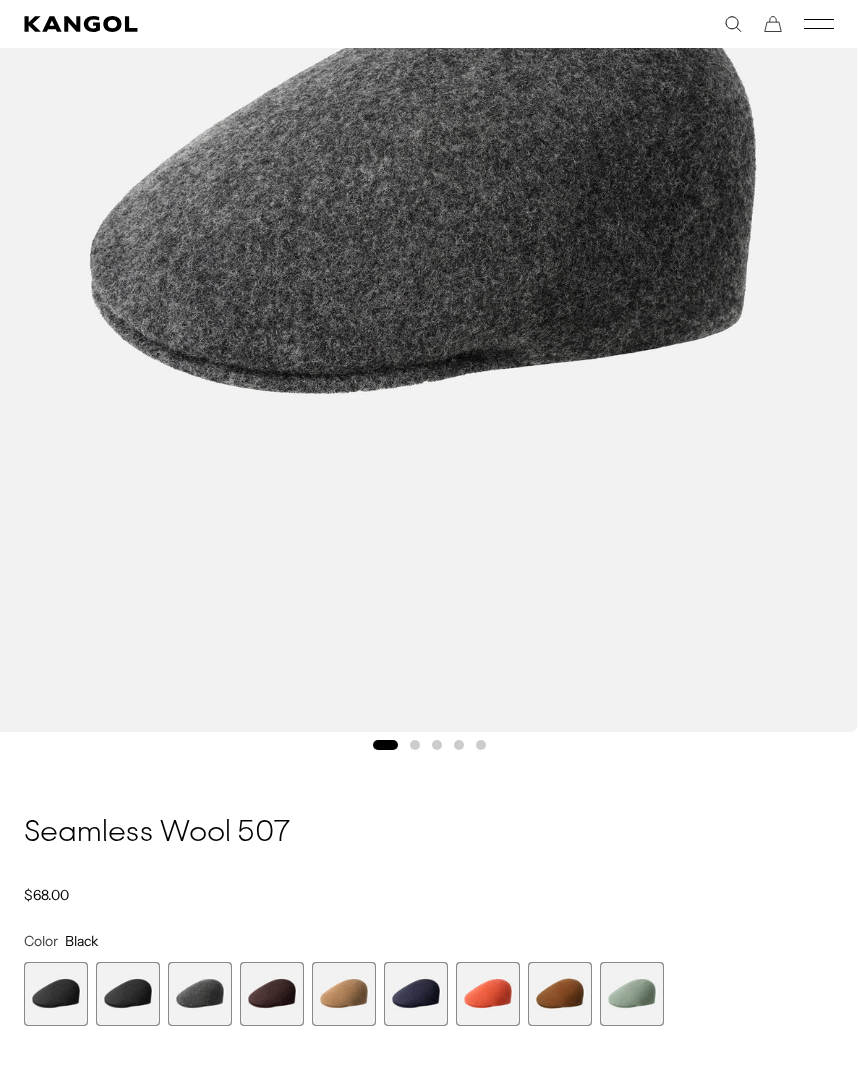 scroll, scrollTop: 0, scrollLeft: 0, axis: both 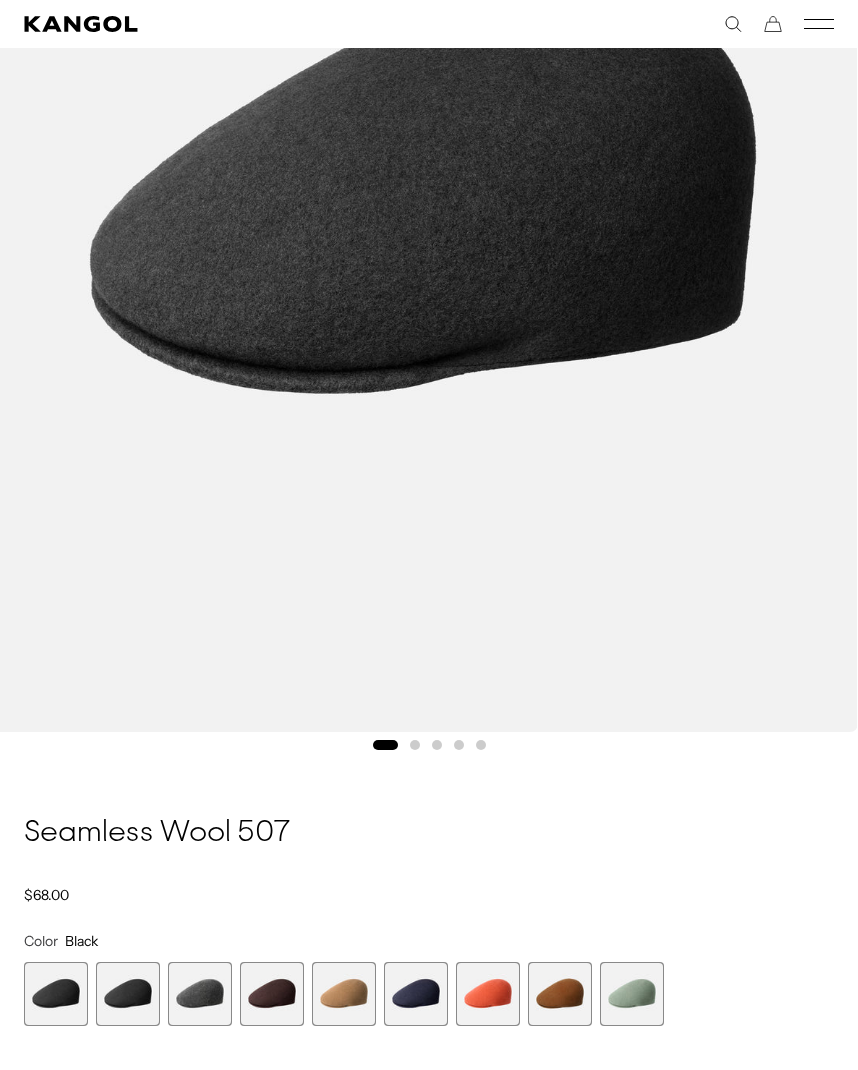 click at bounding box center [56, 994] 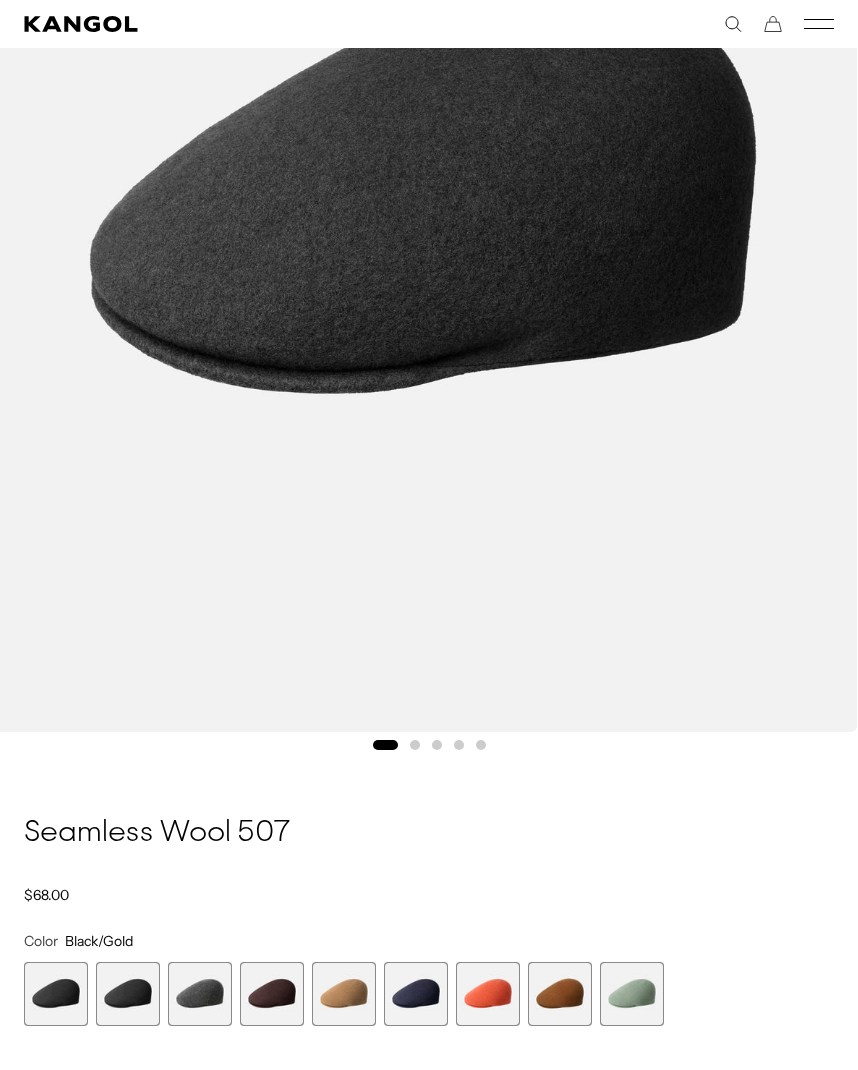 click at bounding box center (56, 994) 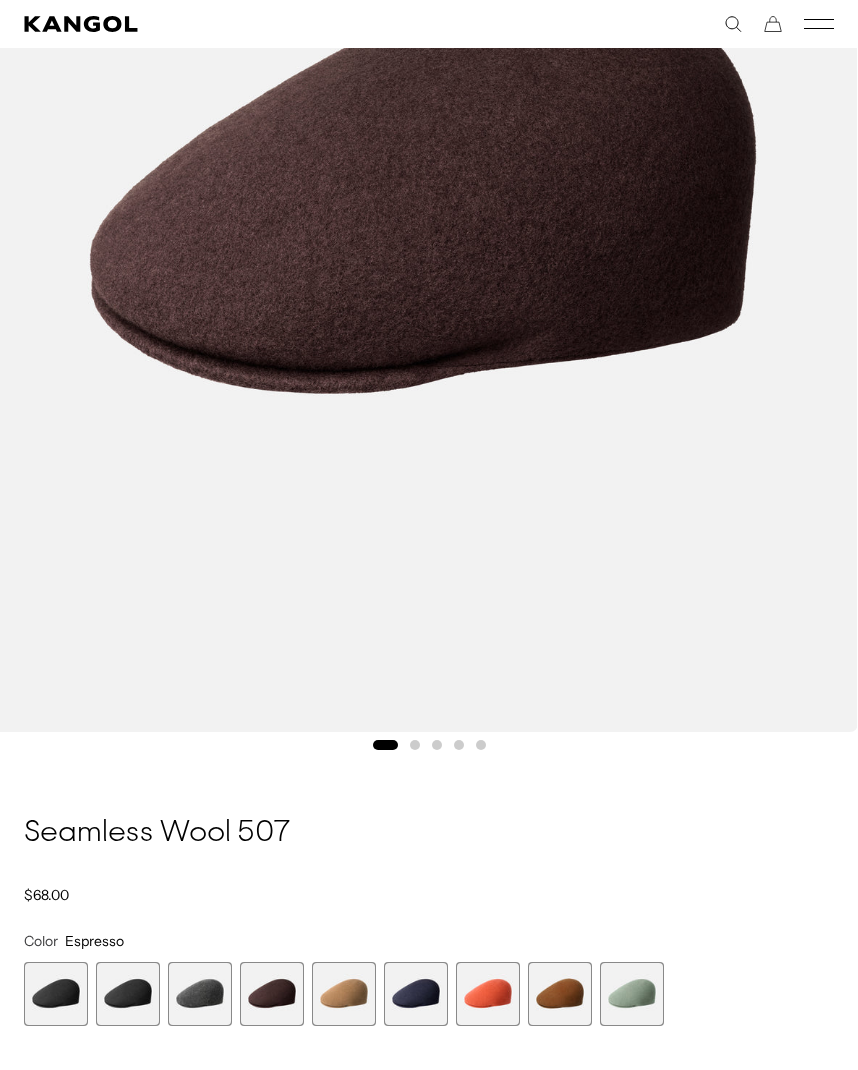 scroll, scrollTop: 0, scrollLeft: 0, axis: both 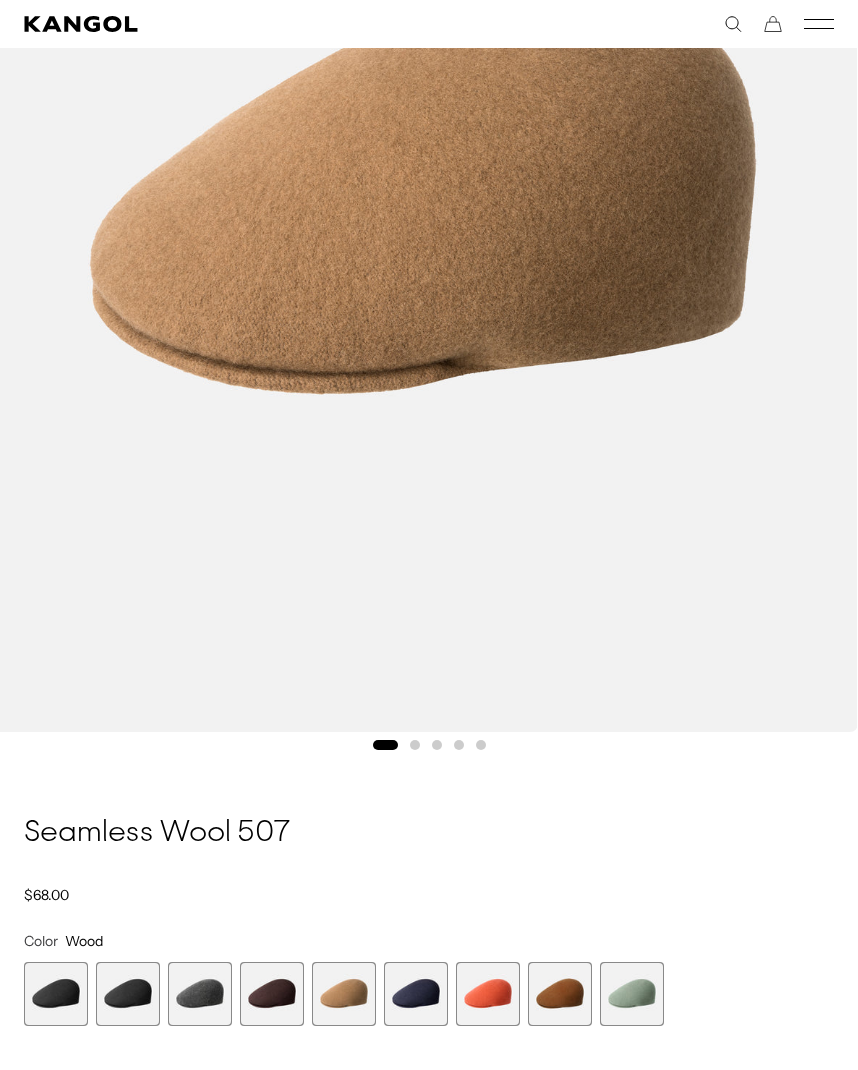 click at bounding box center (416, 994) 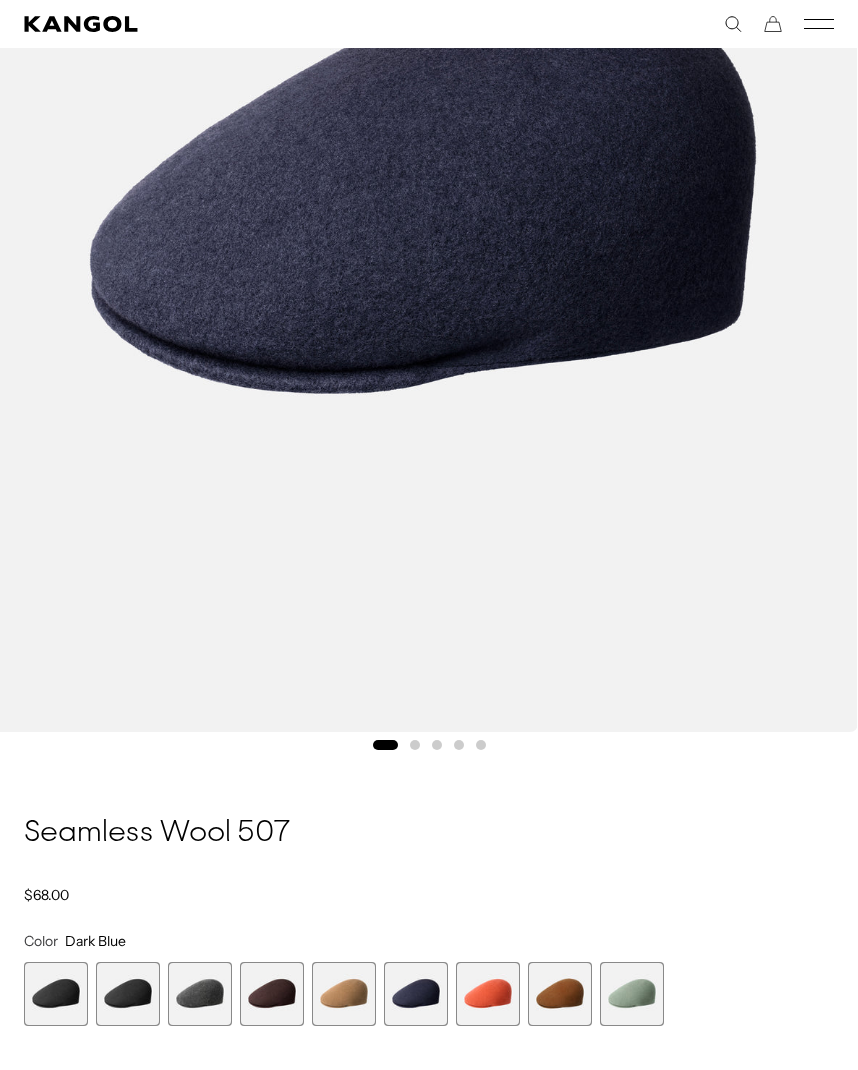 scroll, scrollTop: 0, scrollLeft: 0, axis: both 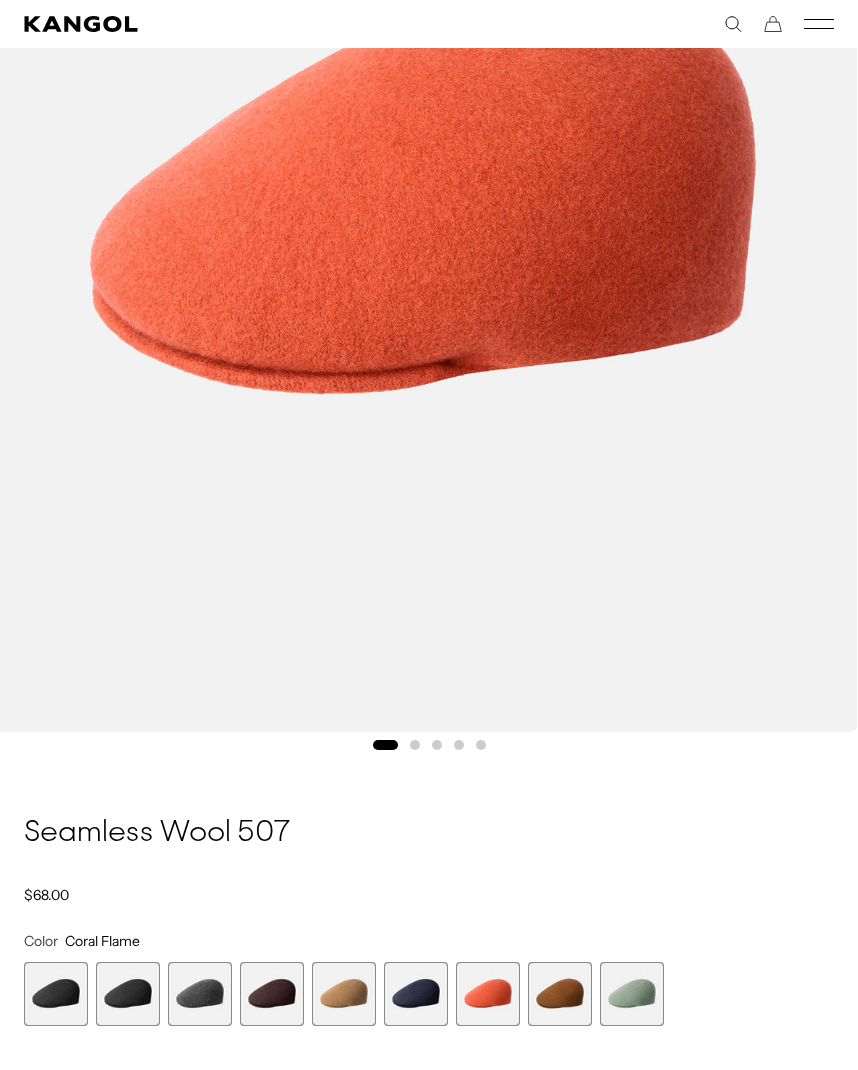 click at bounding box center (560, 994) 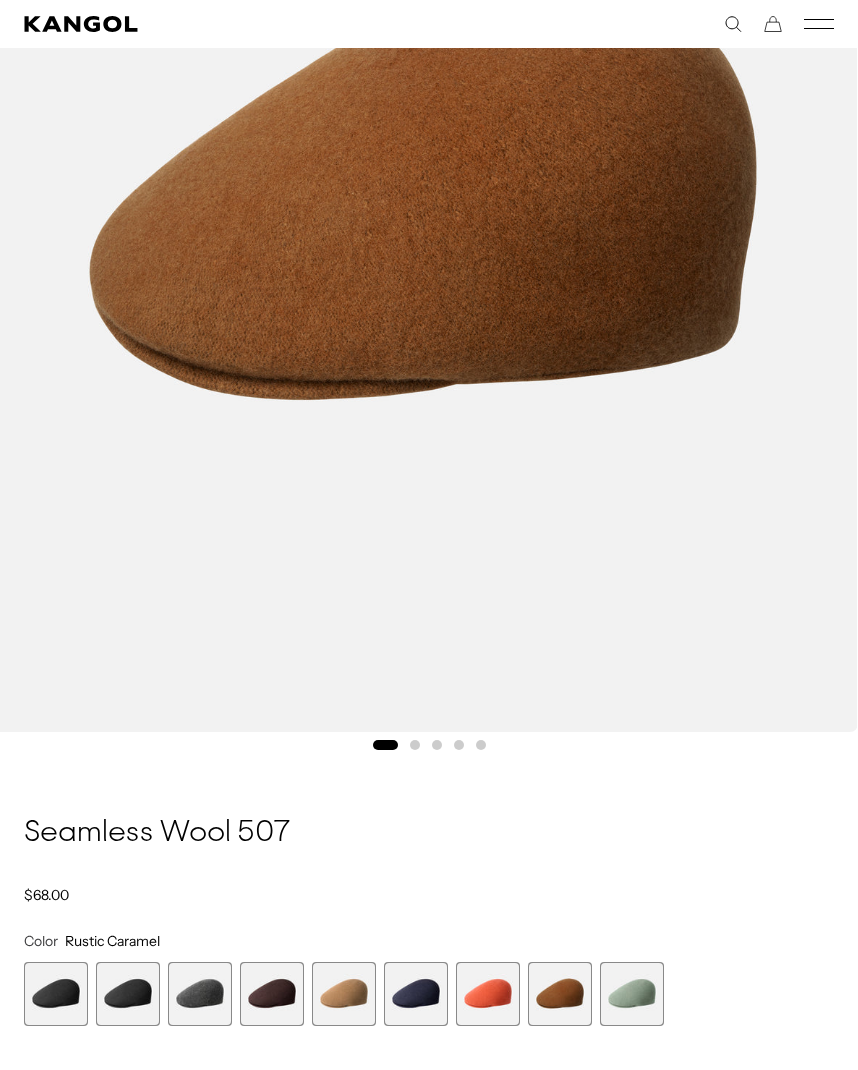 click at bounding box center (632, 994) 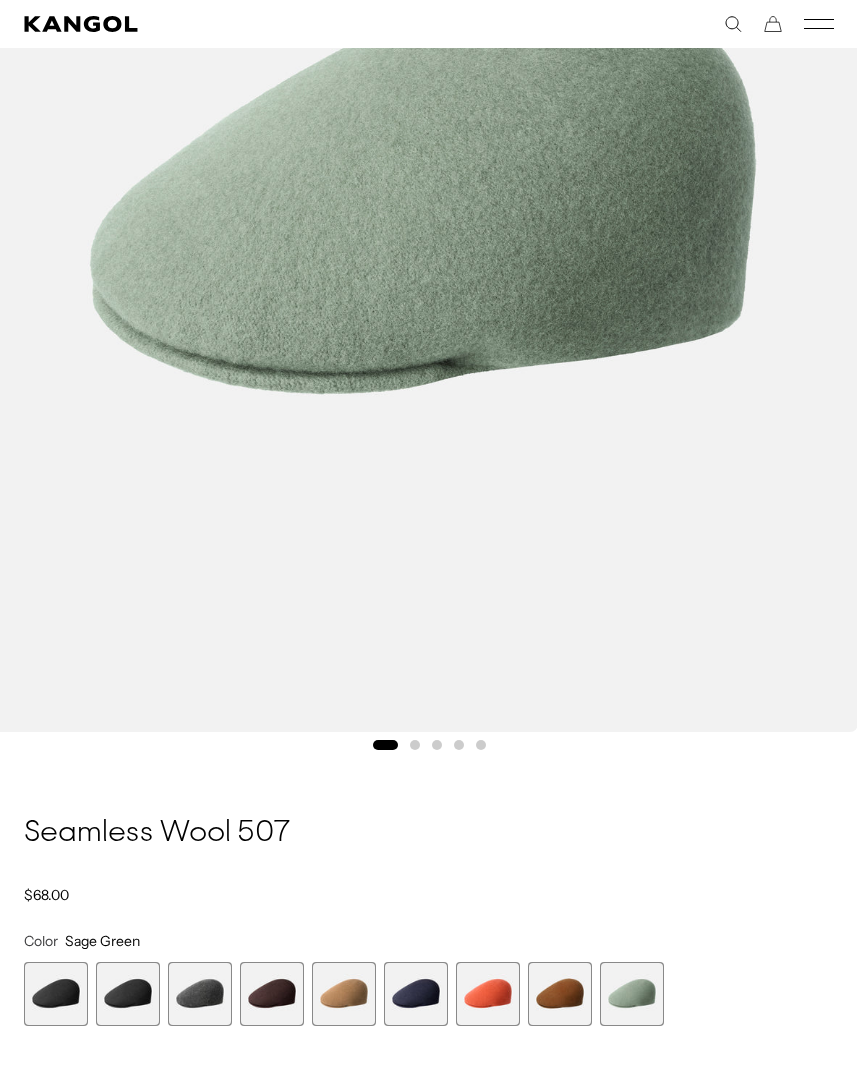 scroll, scrollTop: 0, scrollLeft: 0, axis: both 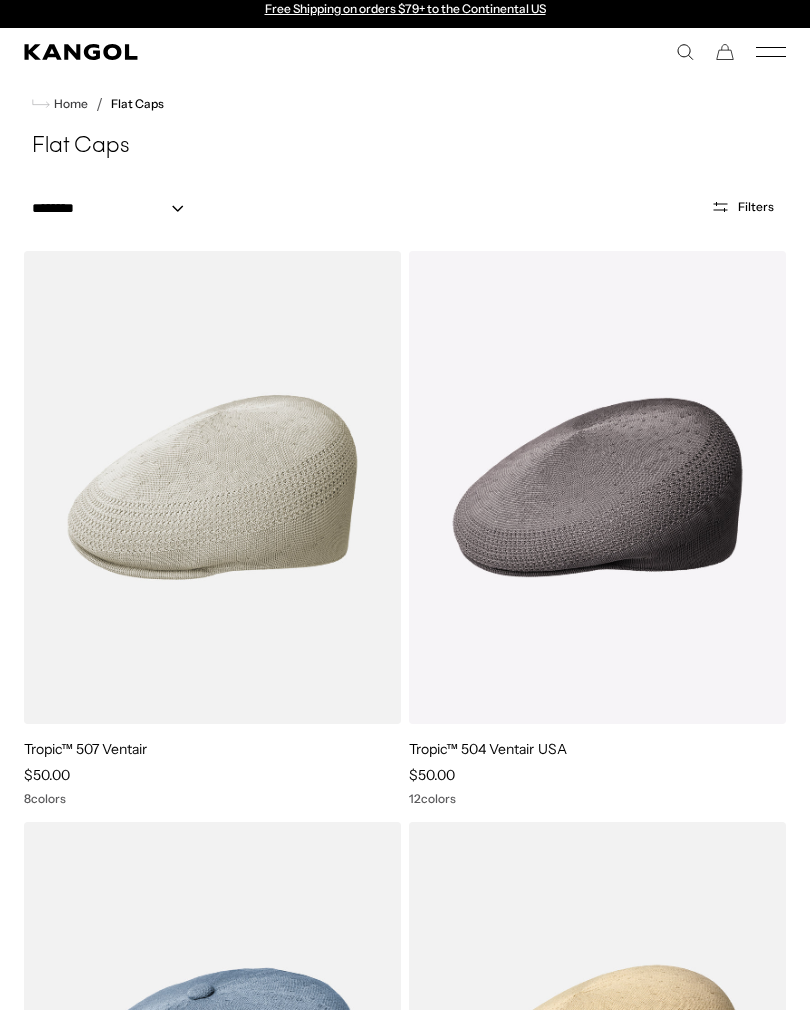 click on "Search here
USD
USD
EUR" at bounding box center (595, 52) 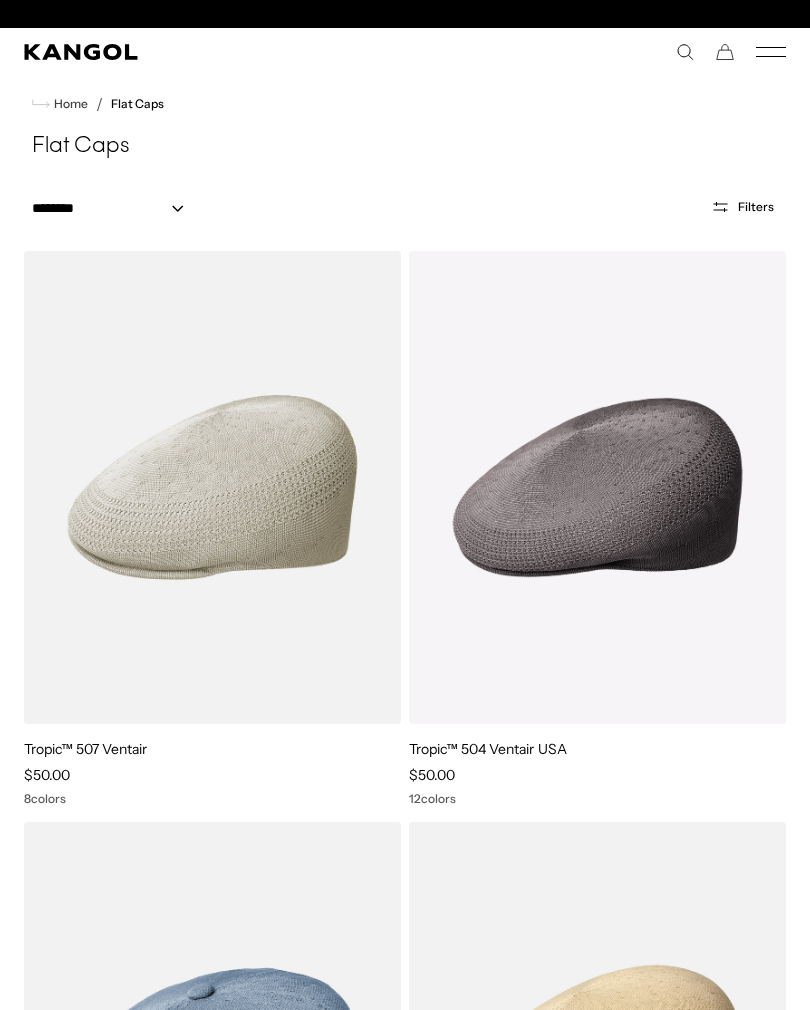 scroll, scrollTop: 0, scrollLeft: 0, axis: both 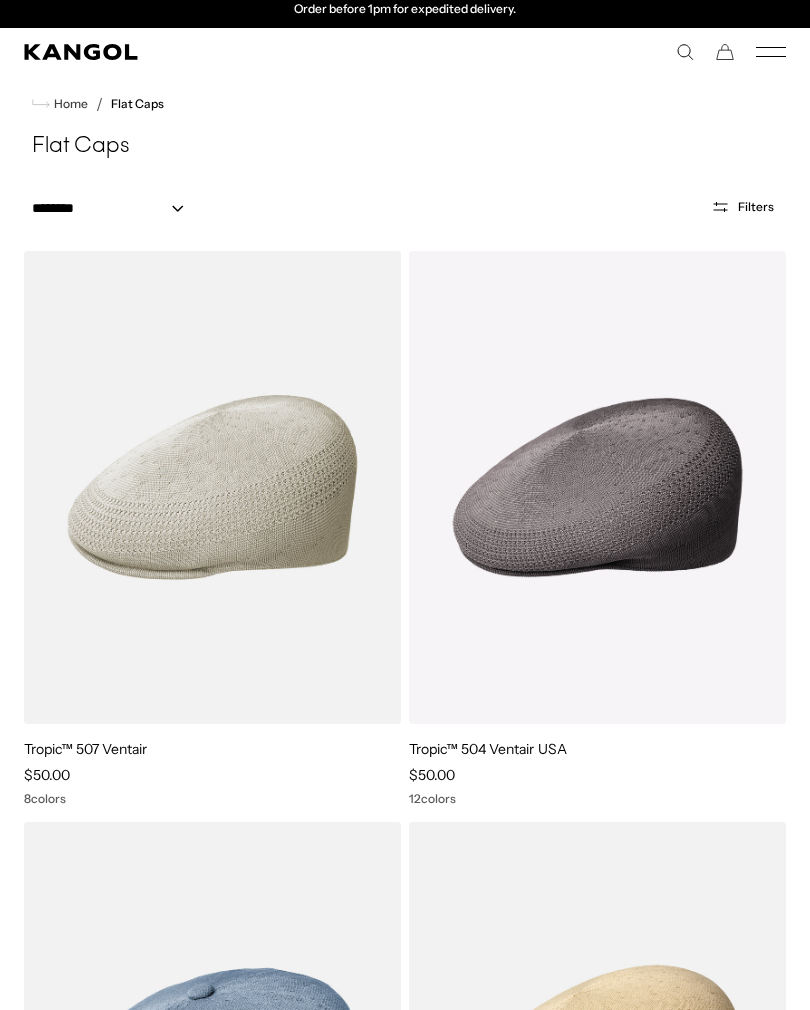 click on "KANGOLF
KANGOLF
Shop the KANGOLF Collection
Golf Accessories
All Golf
Icons
Icons" at bounding box center [405, 52] 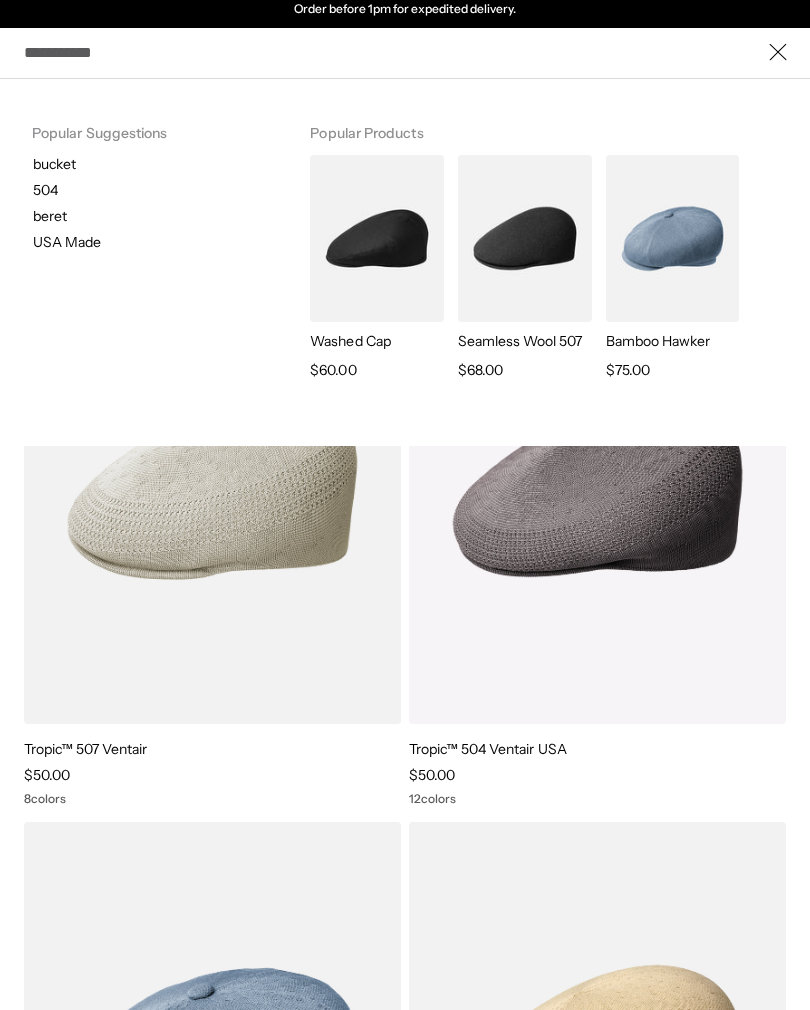 click on "Search here" at bounding box center [405, 52] 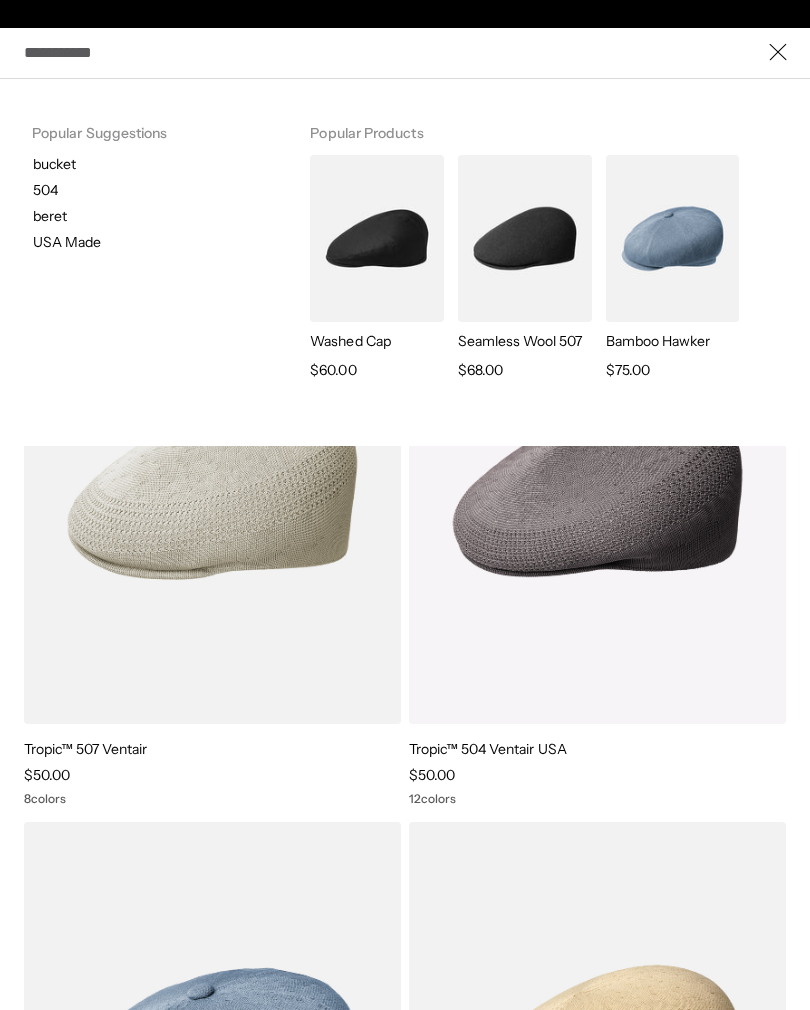 scroll, scrollTop: 0, scrollLeft: 0, axis: both 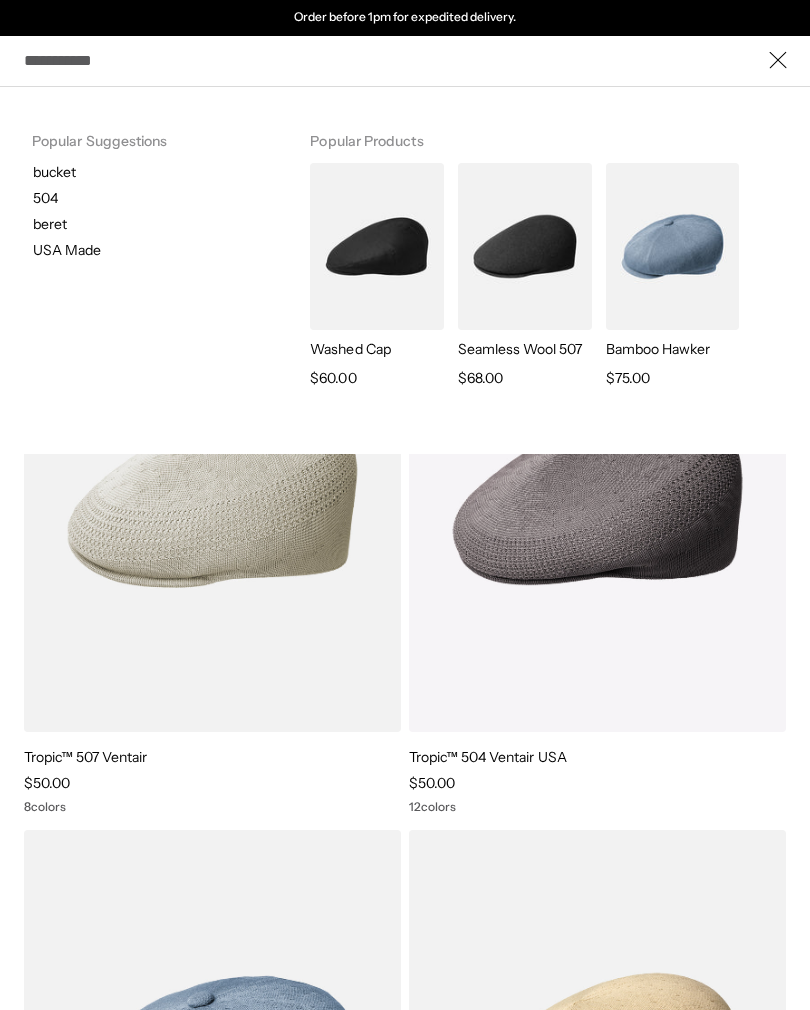 click on "Search here" at bounding box center [405, 60] 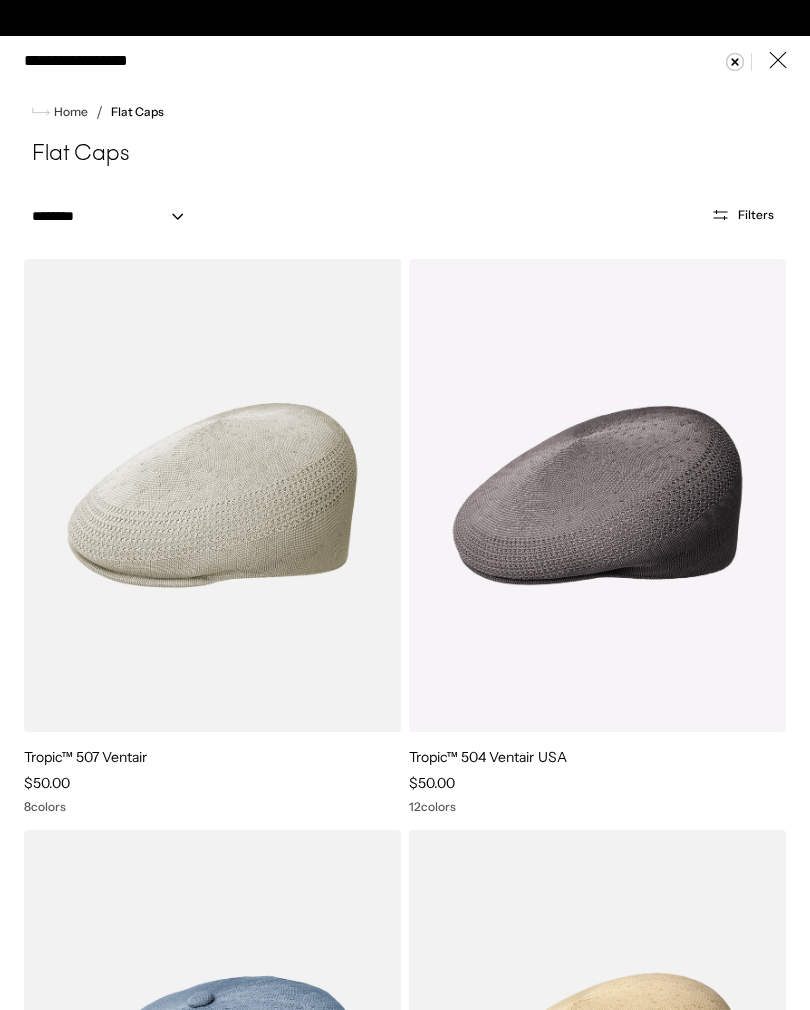 scroll, scrollTop: 0, scrollLeft: 412, axis: horizontal 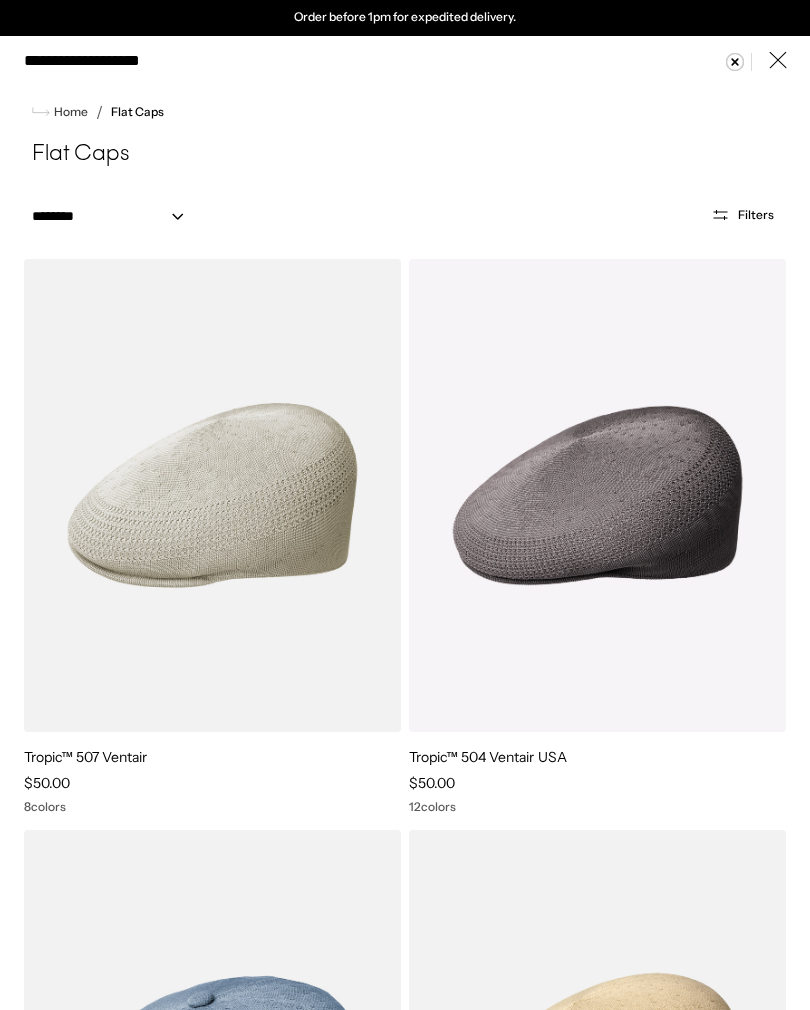 type on "**********" 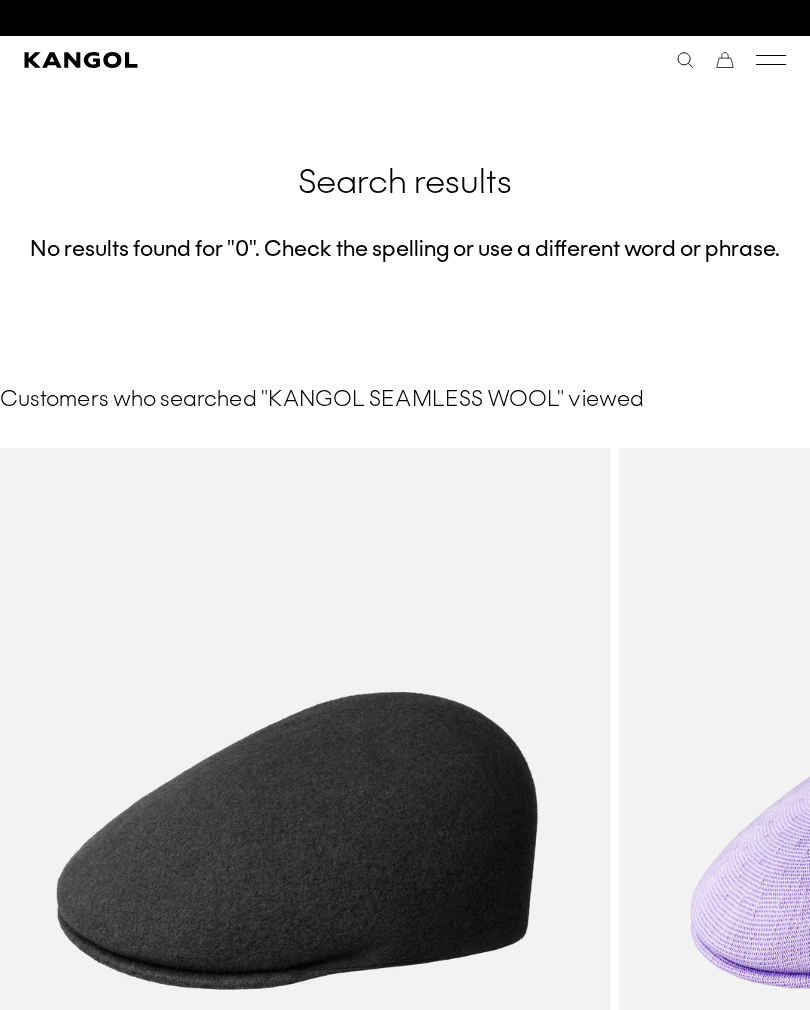 scroll, scrollTop: 0, scrollLeft: 0, axis: both 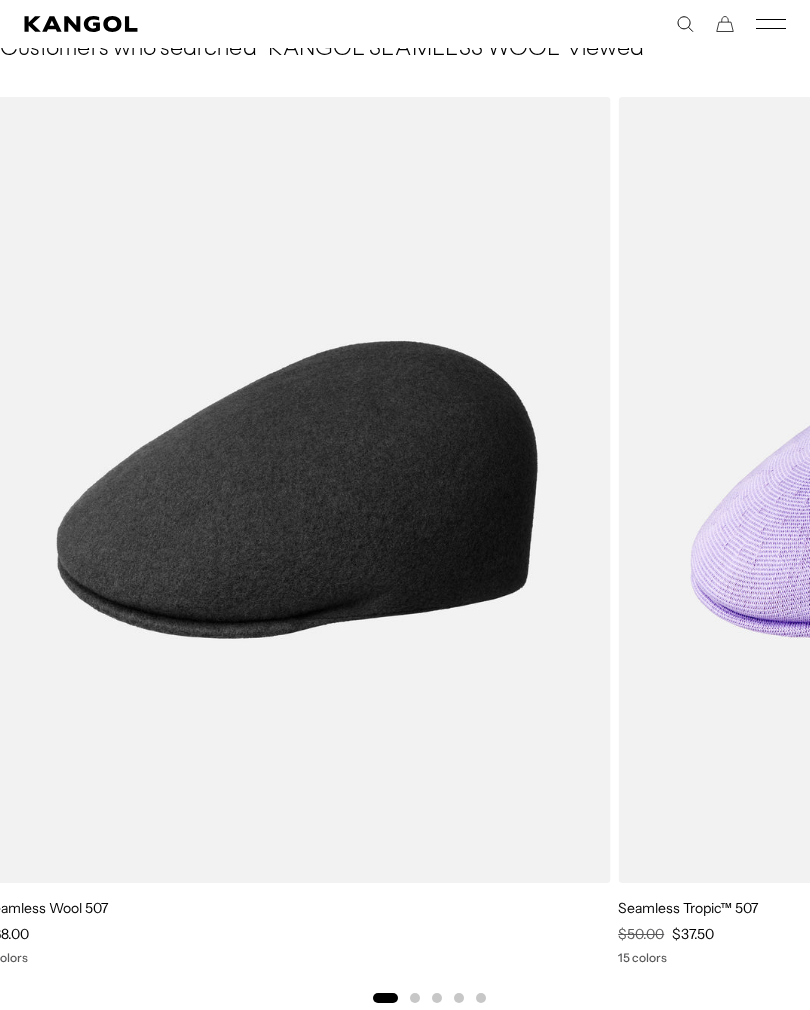click at bounding box center [0, 0] 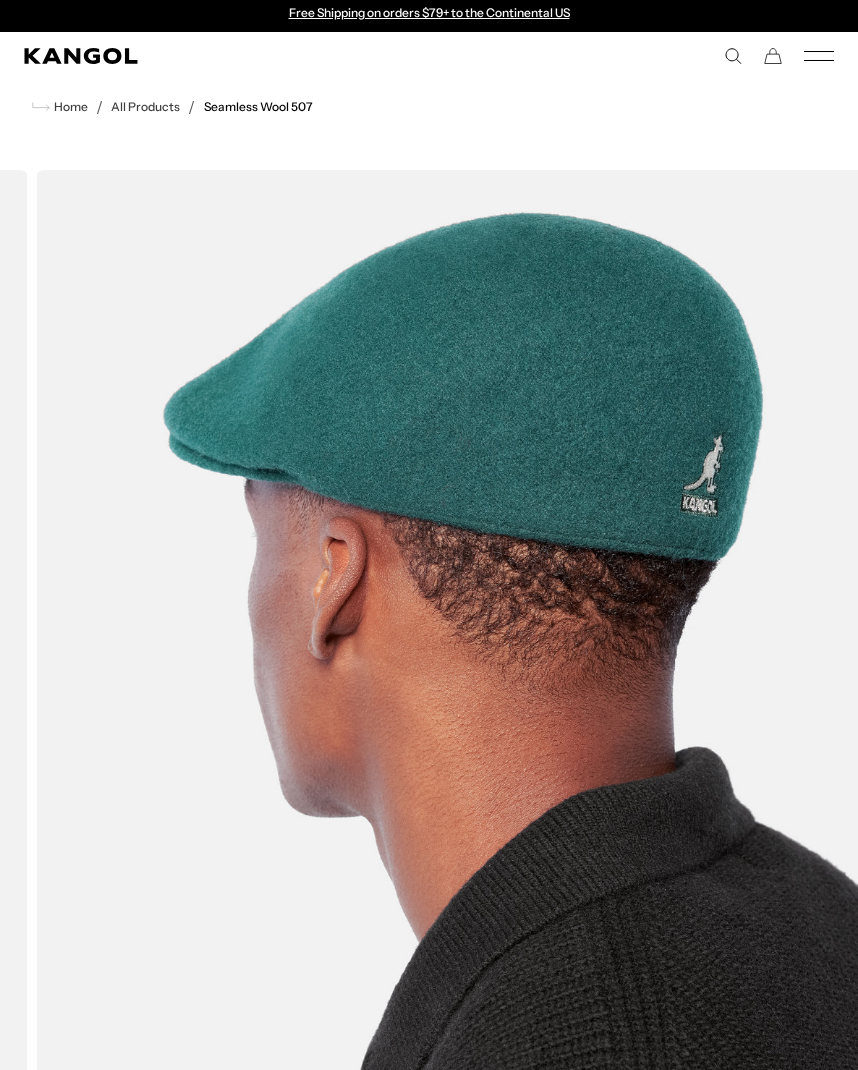 scroll, scrollTop: 0, scrollLeft: 0, axis: both 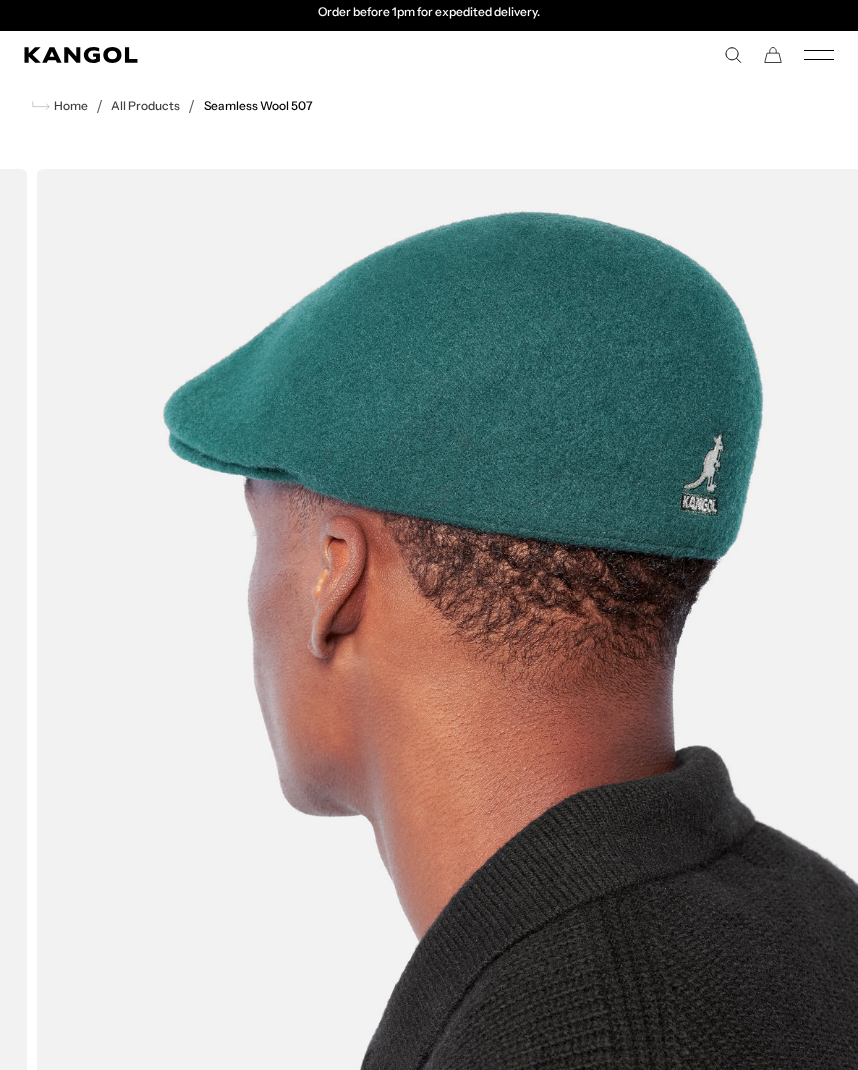 click at bounding box center [471, 713] 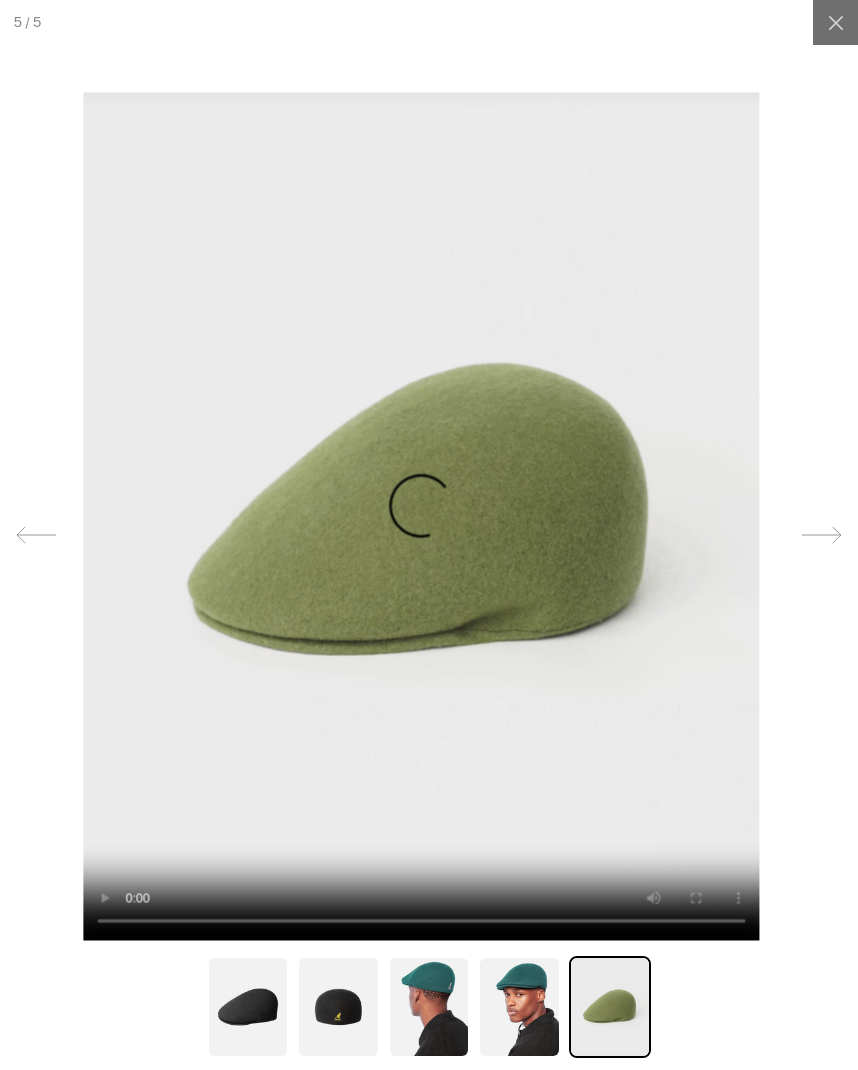 scroll, scrollTop: 0, scrollLeft: 412, axis: horizontal 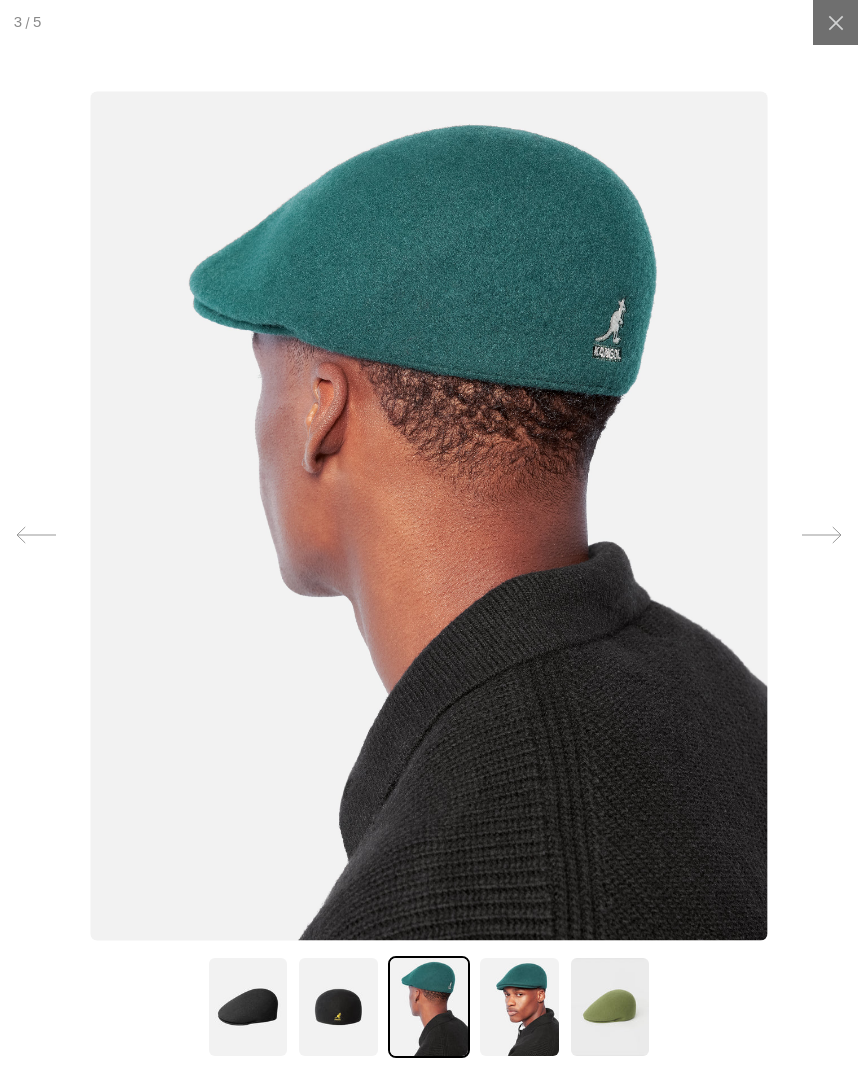 click at bounding box center (429, 1007) 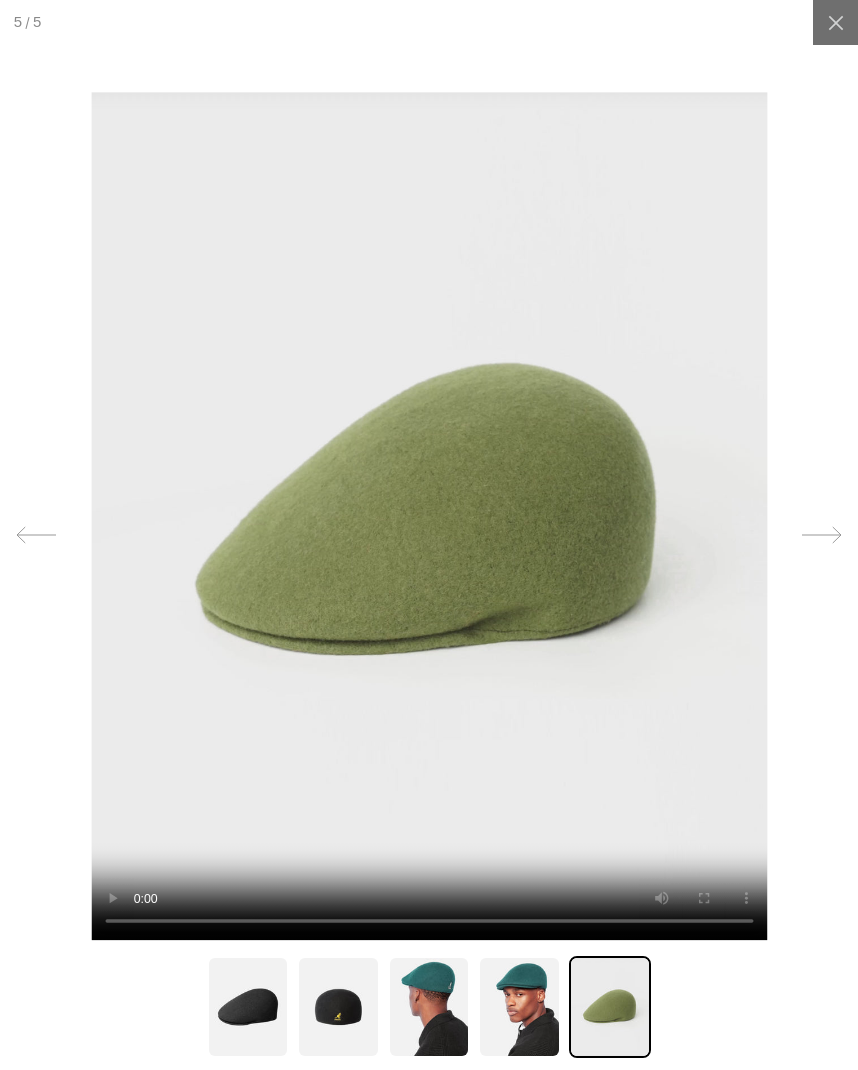 scroll, scrollTop: 0, scrollLeft: 412, axis: horizontal 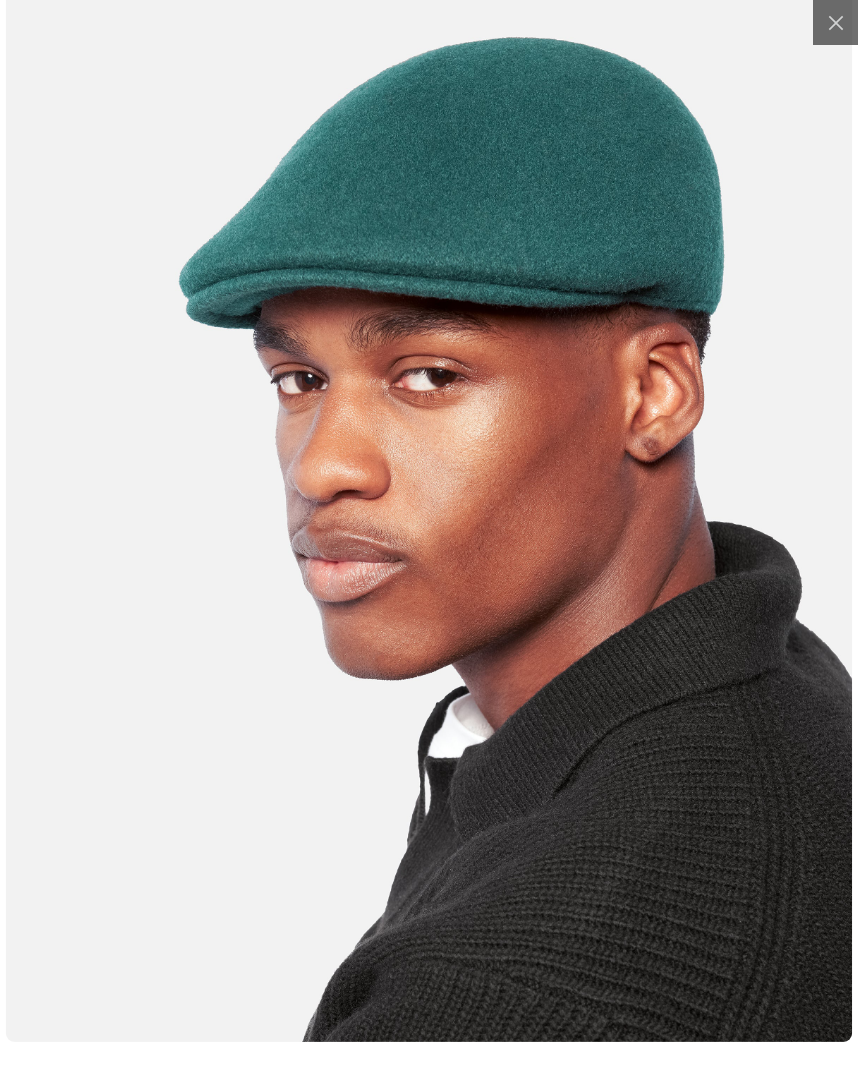 click at bounding box center (429, 510) 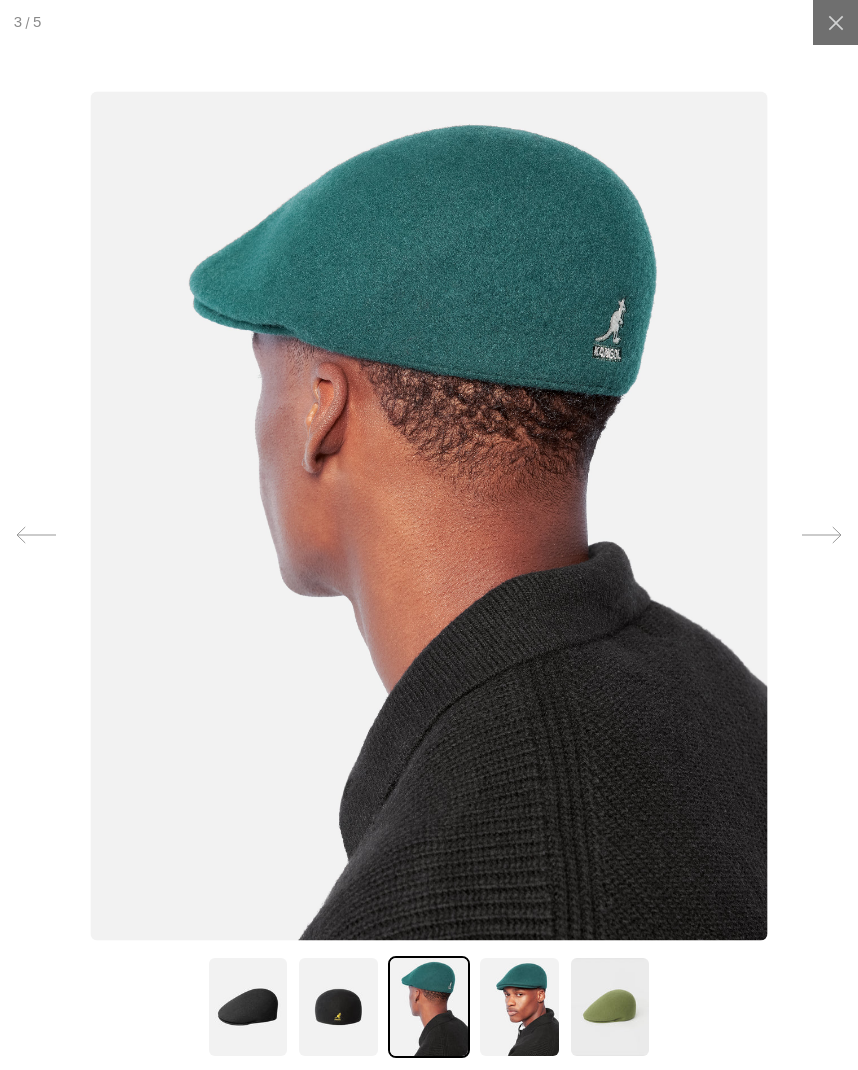scroll, scrollTop: 0, scrollLeft: 0, axis: both 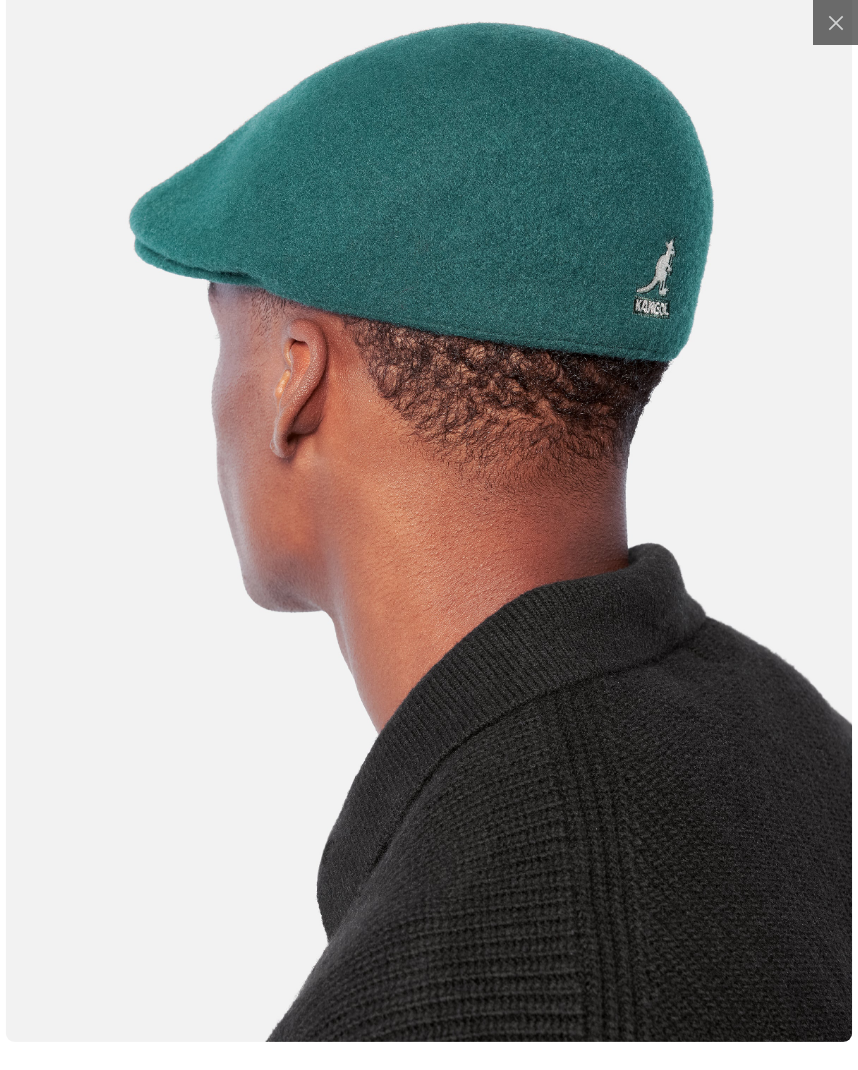 click at bounding box center (429, 510) 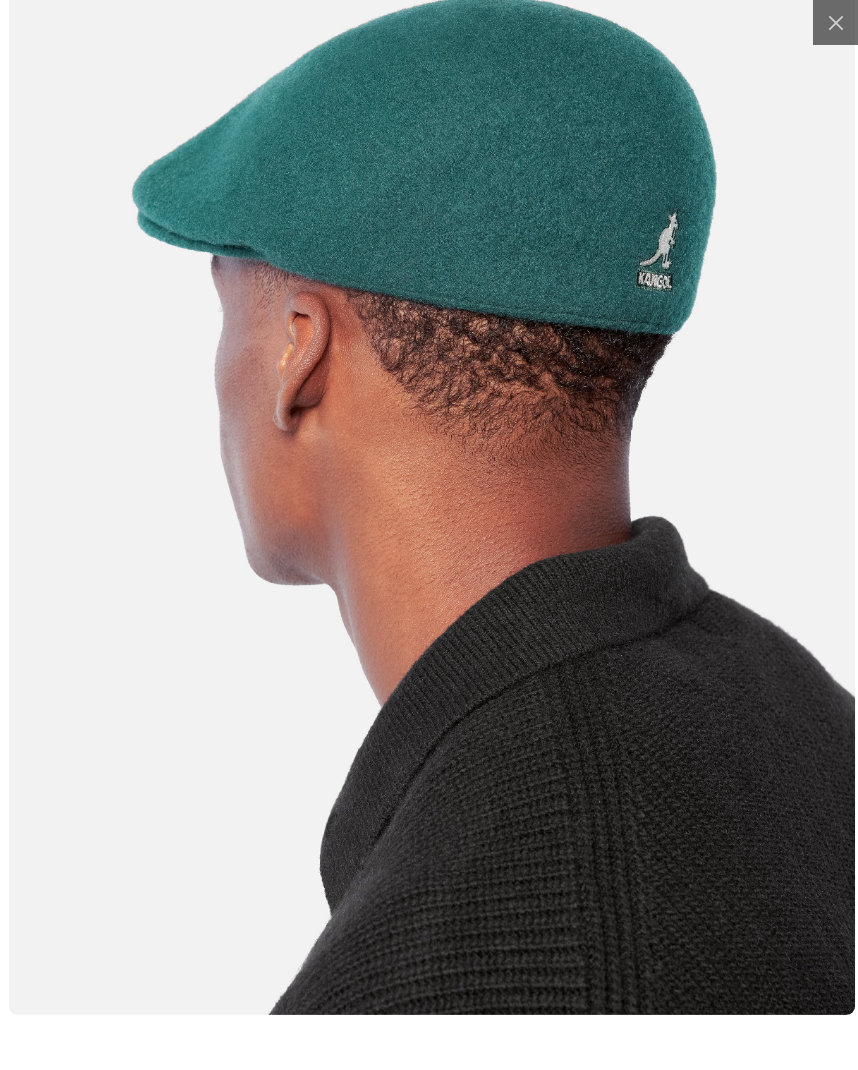scroll, scrollTop: 0, scrollLeft: 412, axis: horizontal 